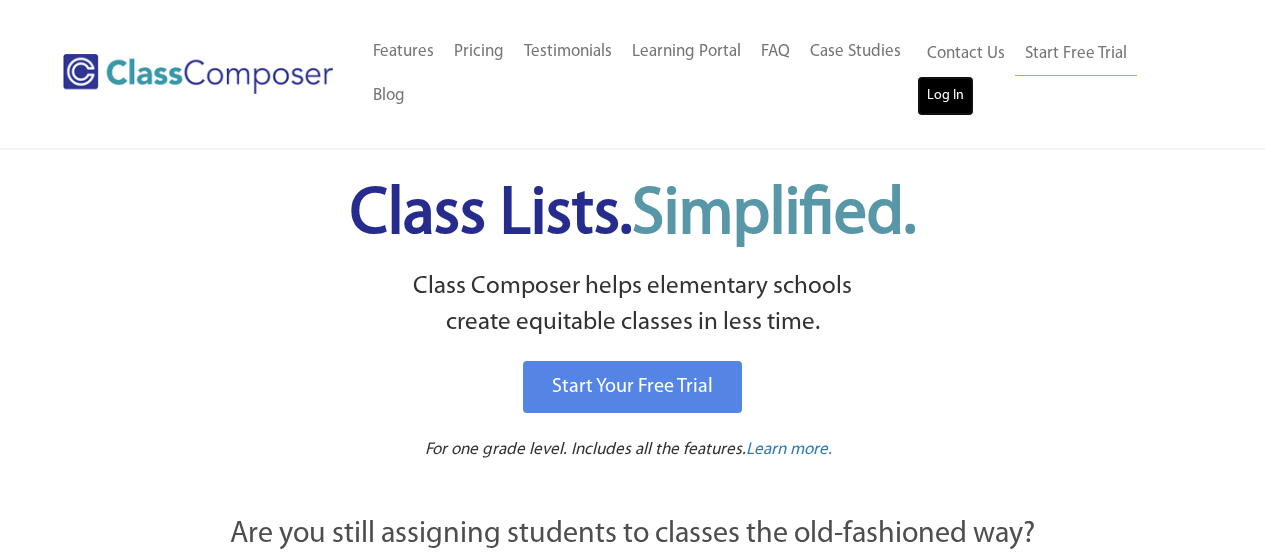 scroll, scrollTop: 0, scrollLeft: 0, axis: both 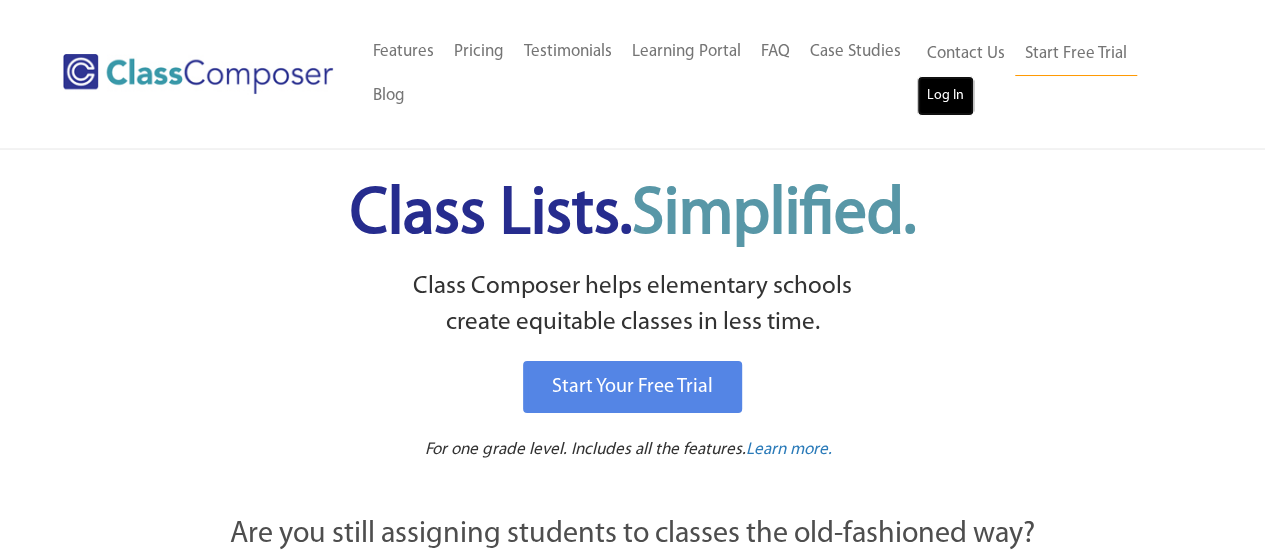 drag, startPoint x: 0, startPoint y: 0, endPoint x: 944, endPoint y: 101, distance: 949.3877 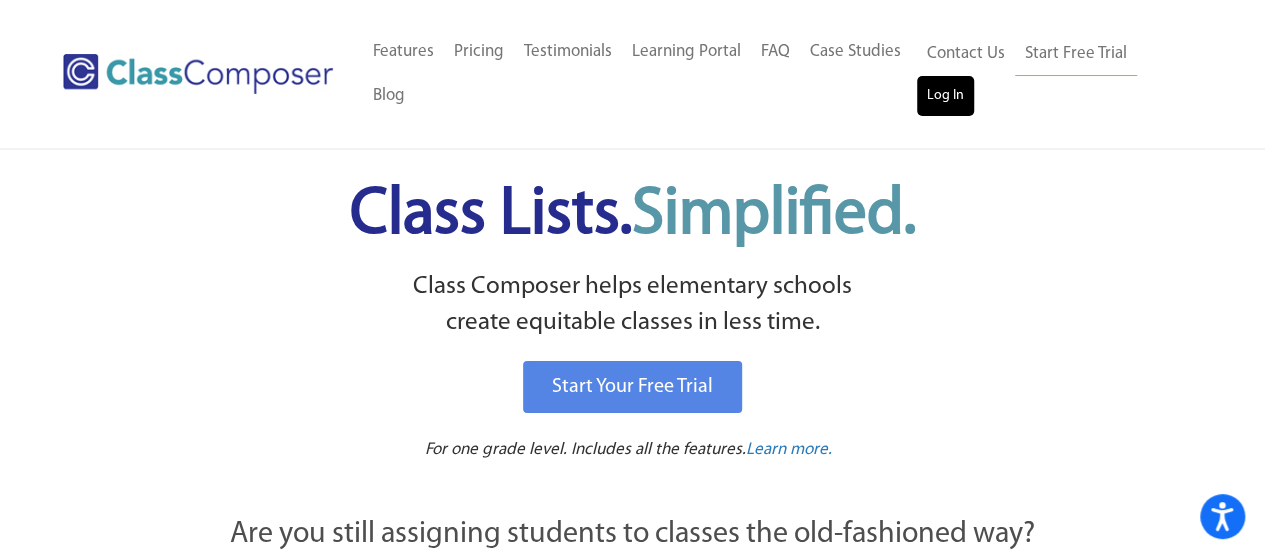 scroll, scrollTop: 0, scrollLeft: 0, axis: both 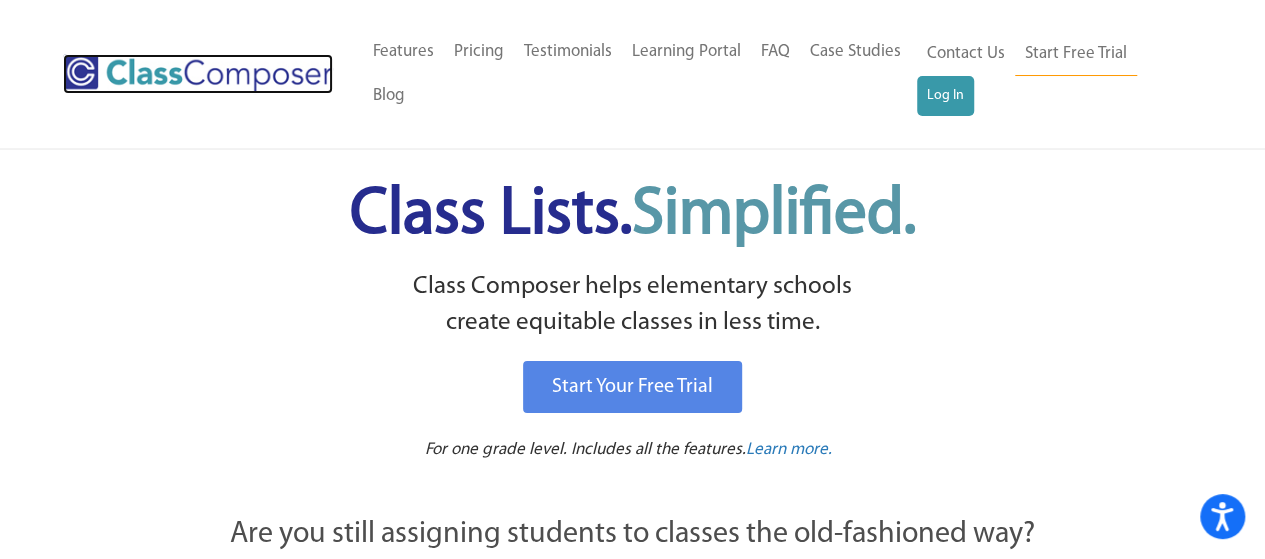 click at bounding box center [198, 74] 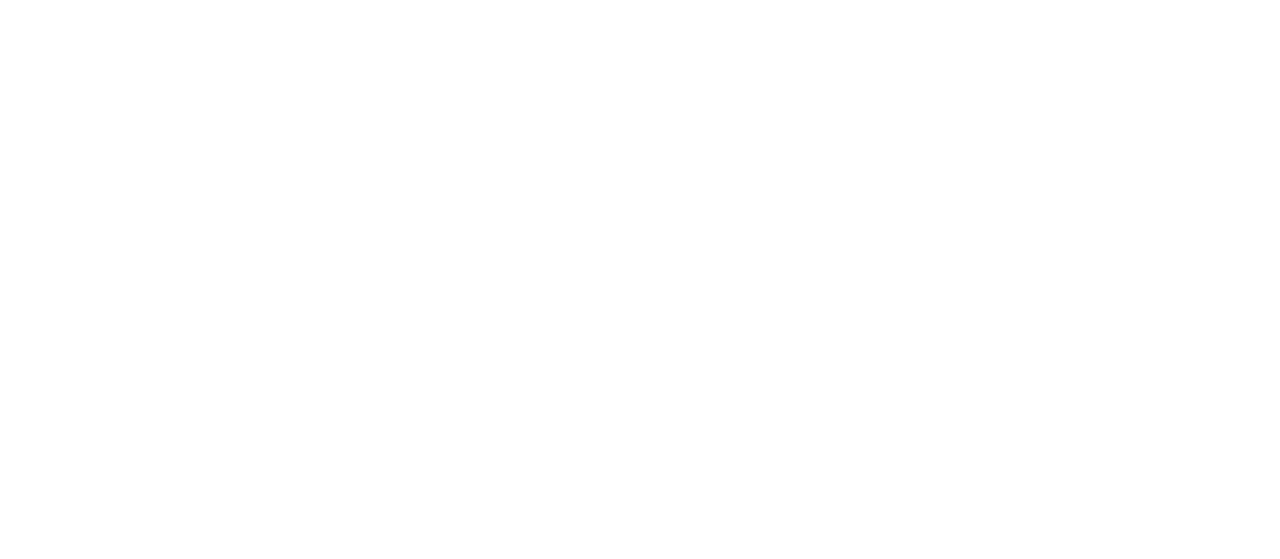 scroll, scrollTop: 0, scrollLeft: 0, axis: both 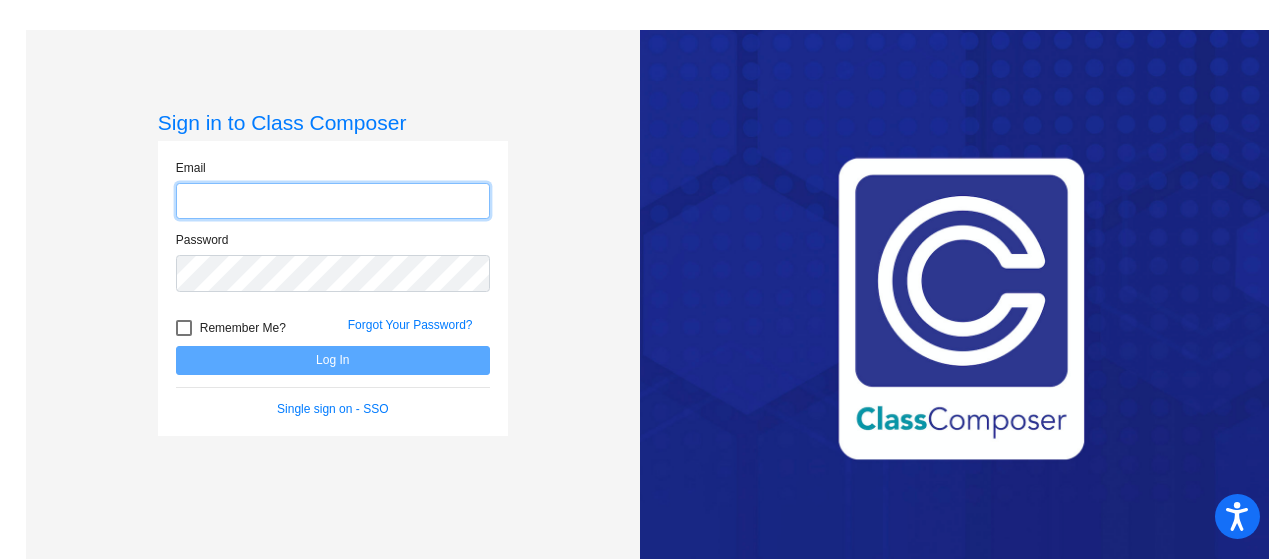 type on "rolitas@mdusd.org" 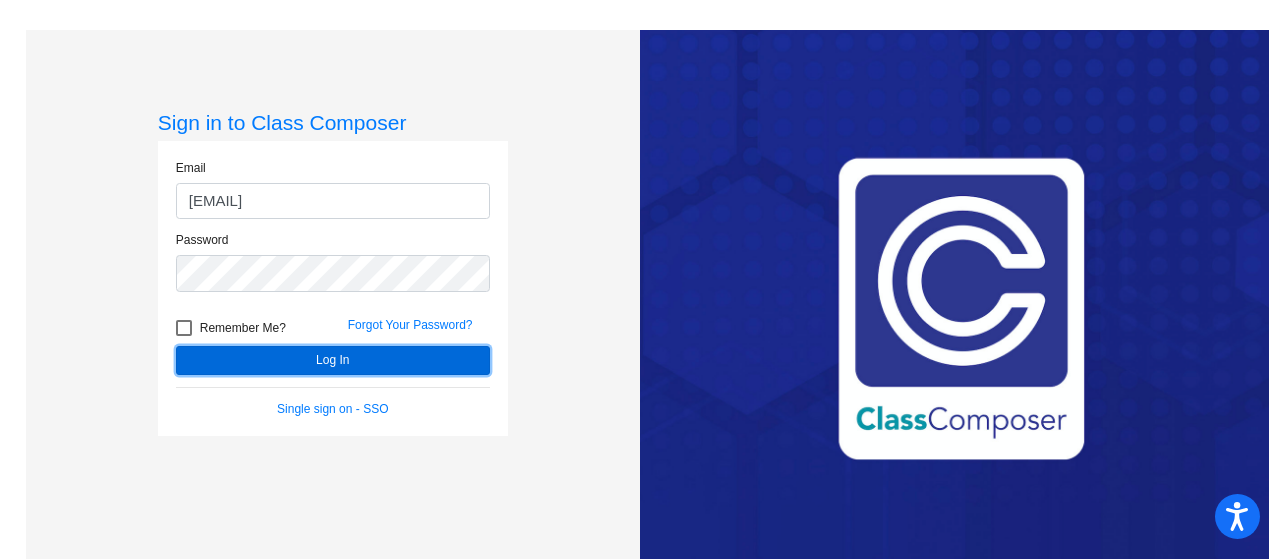 click on "Log In" 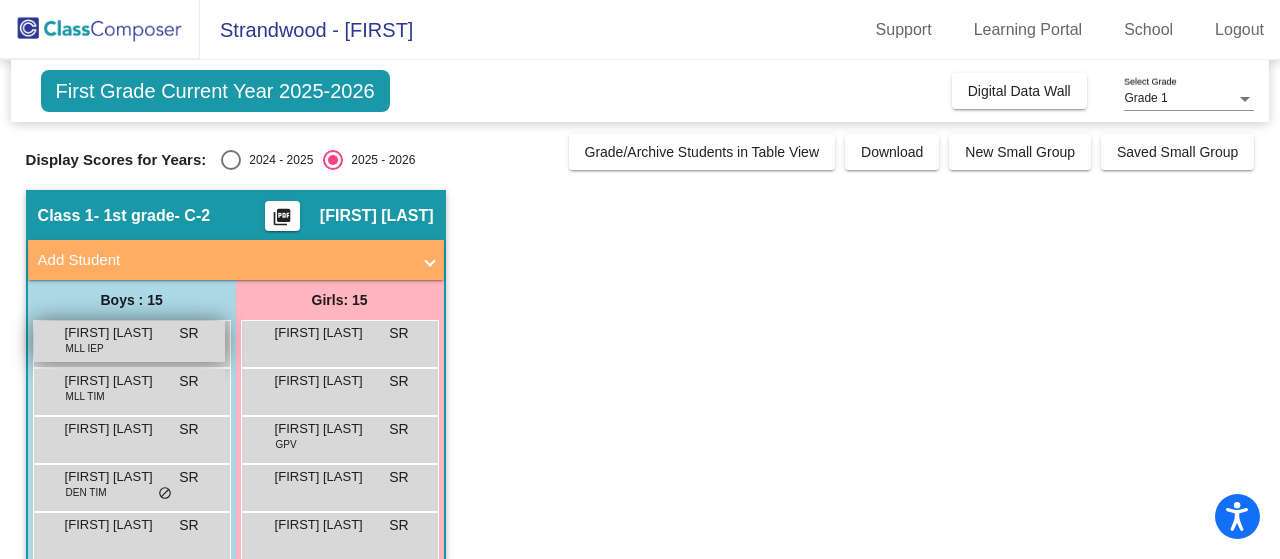 scroll, scrollTop: 301, scrollLeft: 0, axis: vertical 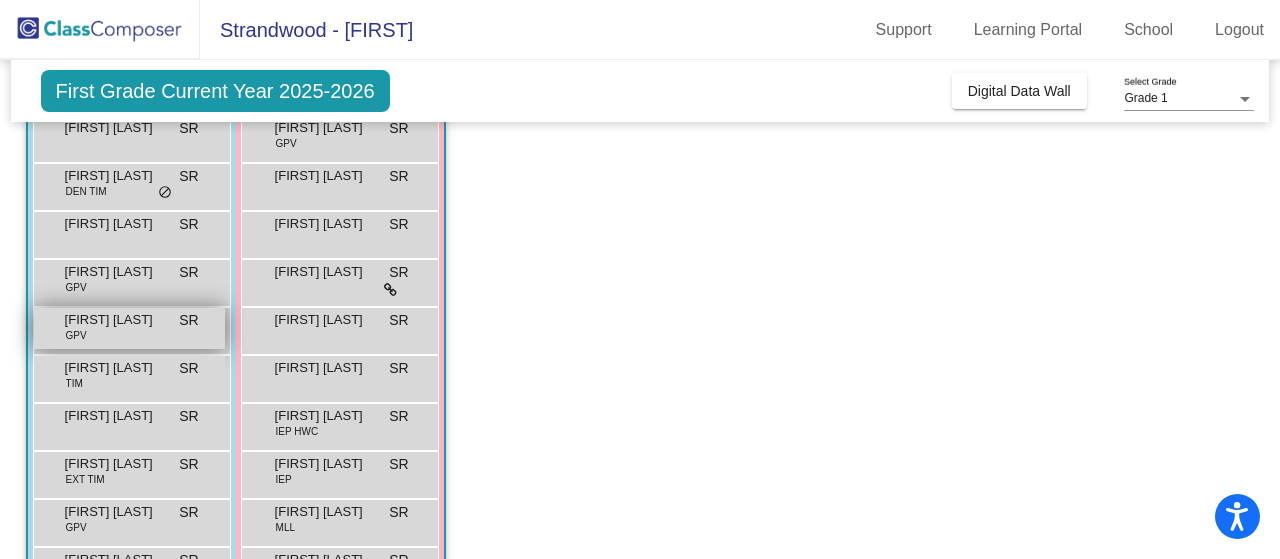 click on "Gabriel Rubi GPV SR lock do_not_disturb_alt" at bounding box center (129, 328) 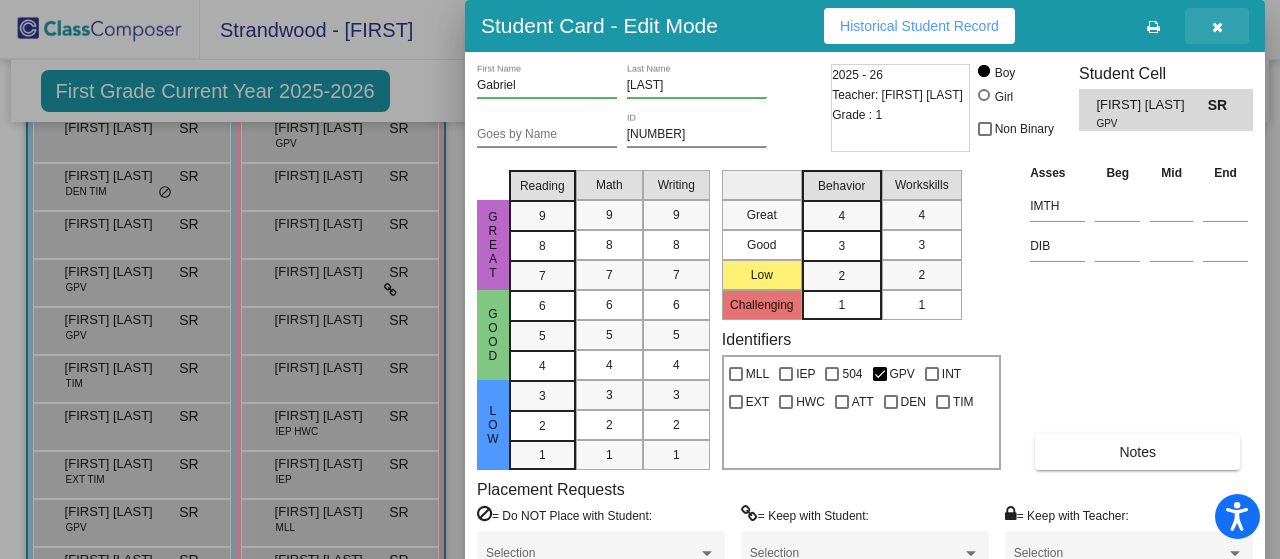 click at bounding box center [1217, 26] 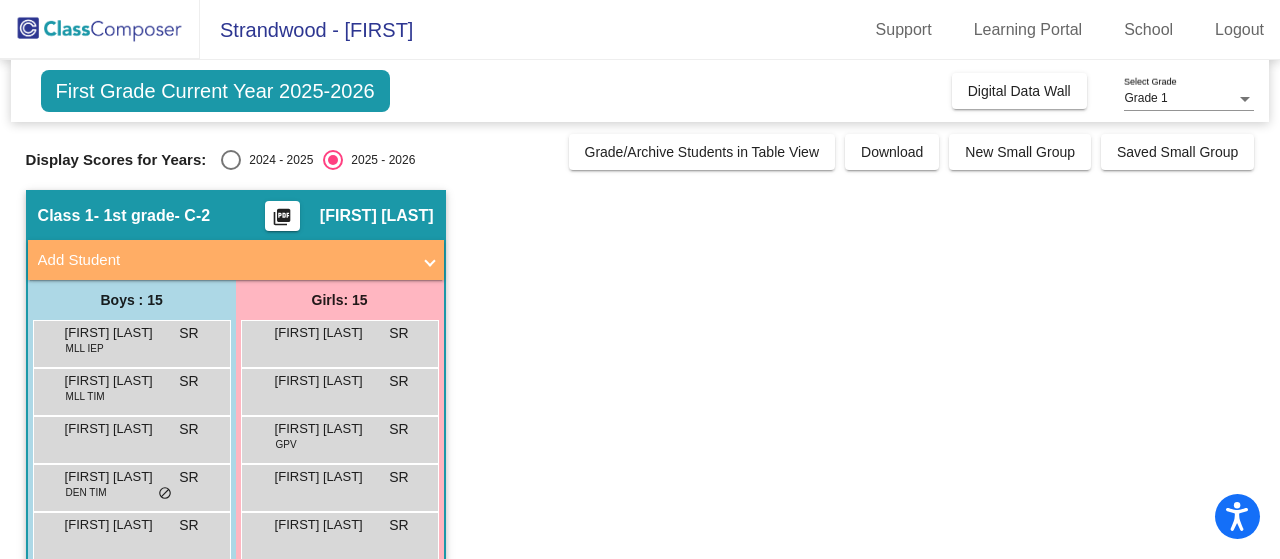 scroll, scrollTop: 71, scrollLeft: 0, axis: vertical 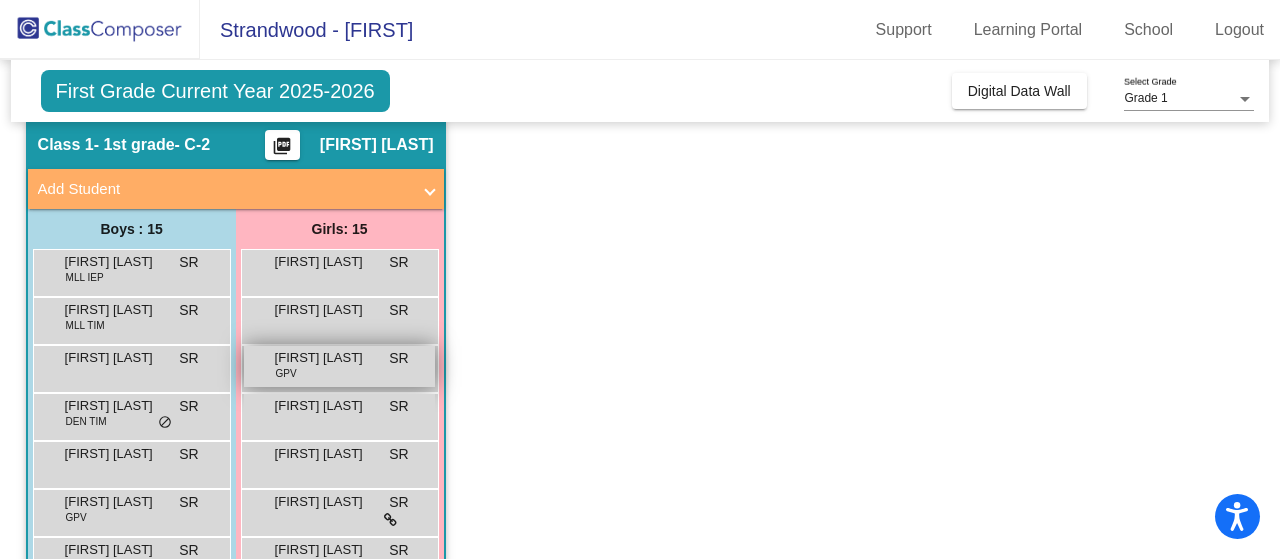 click on "Anoush Mieras GPV SR lock do_not_disturb_alt" at bounding box center [339, 366] 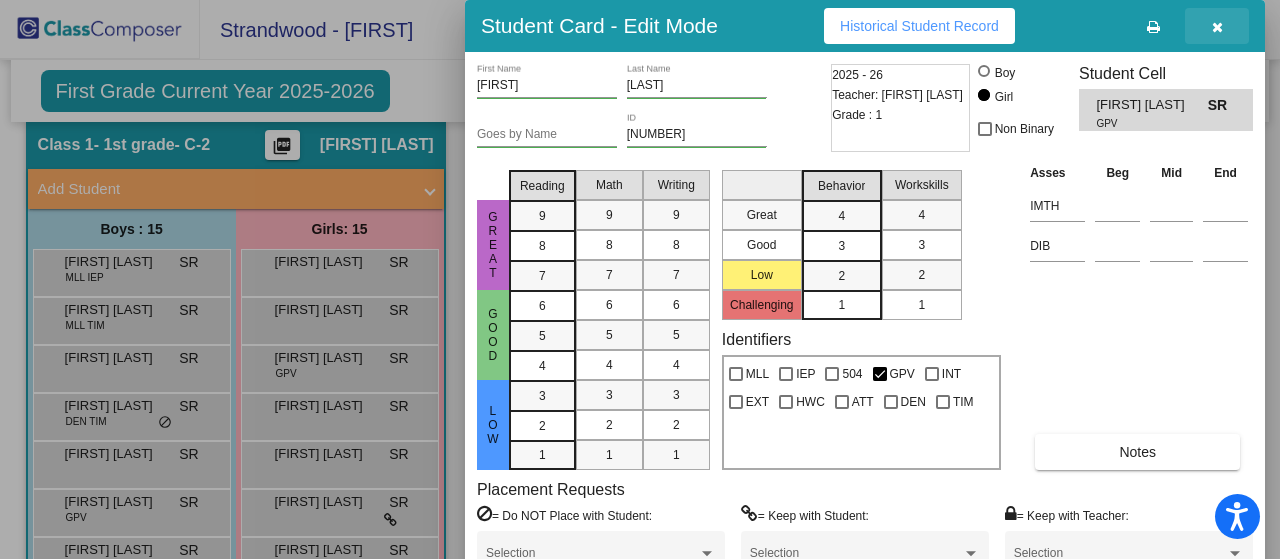 click at bounding box center [1217, 27] 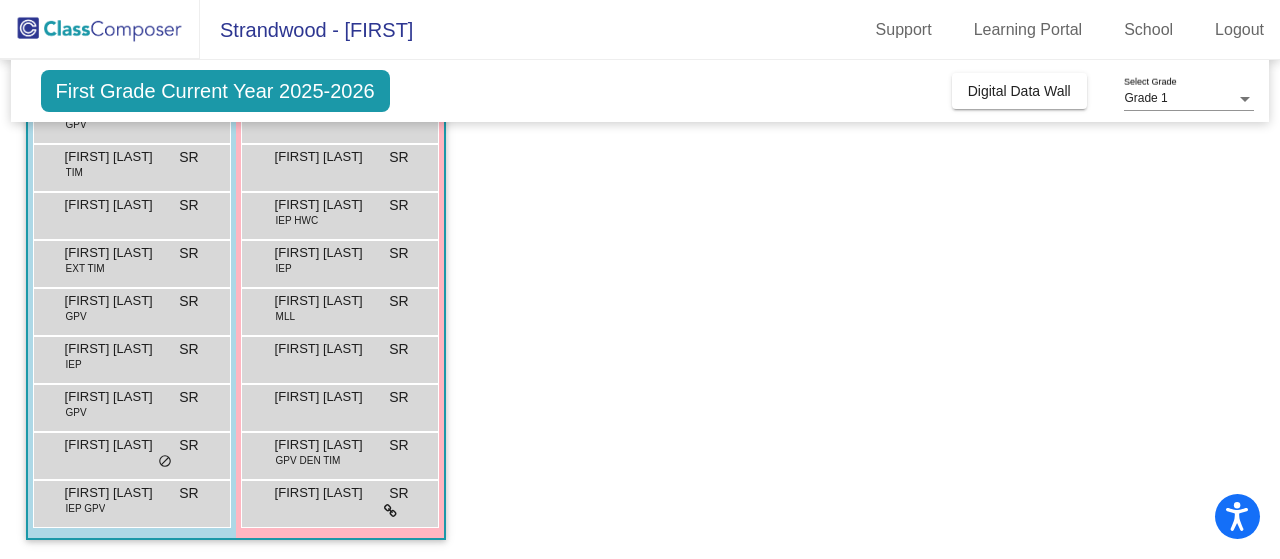 scroll, scrollTop: 0, scrollLeft: 0, axis: both 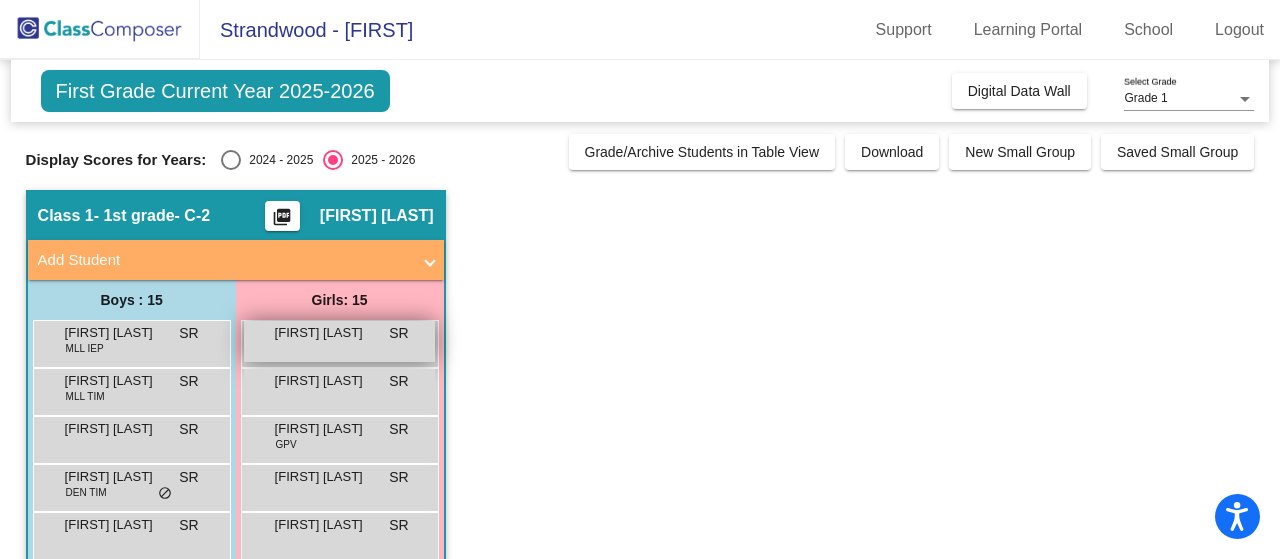 click on "Alma Rettberg SR lock do_not_disturb_alt" at bounding box center [339, 341] 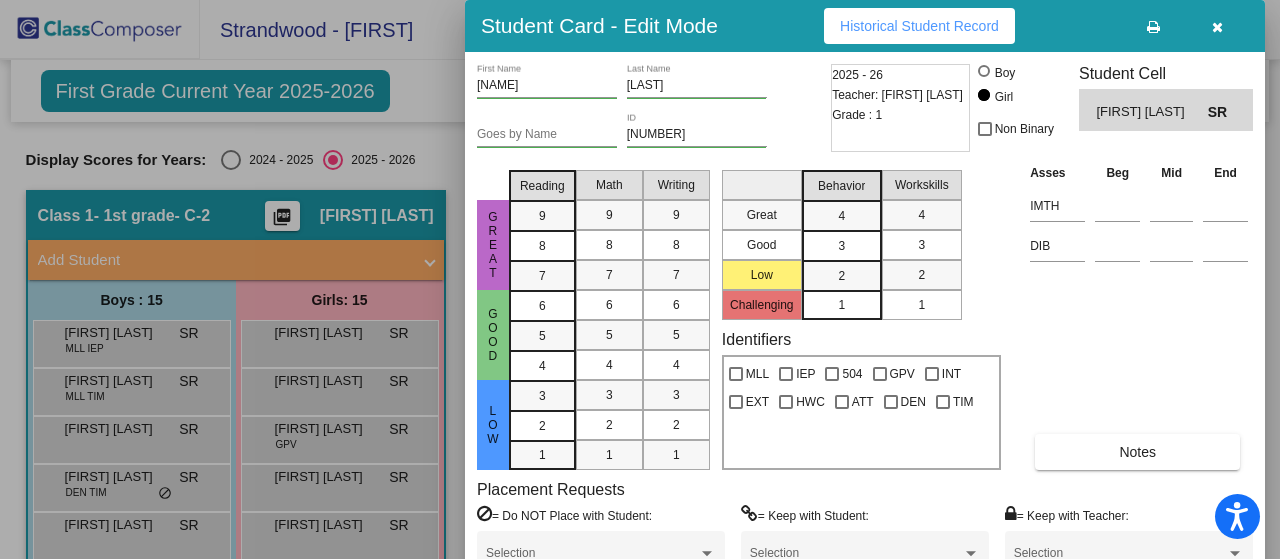 click on "Historical Student Record" at bounding box center (919, 26) 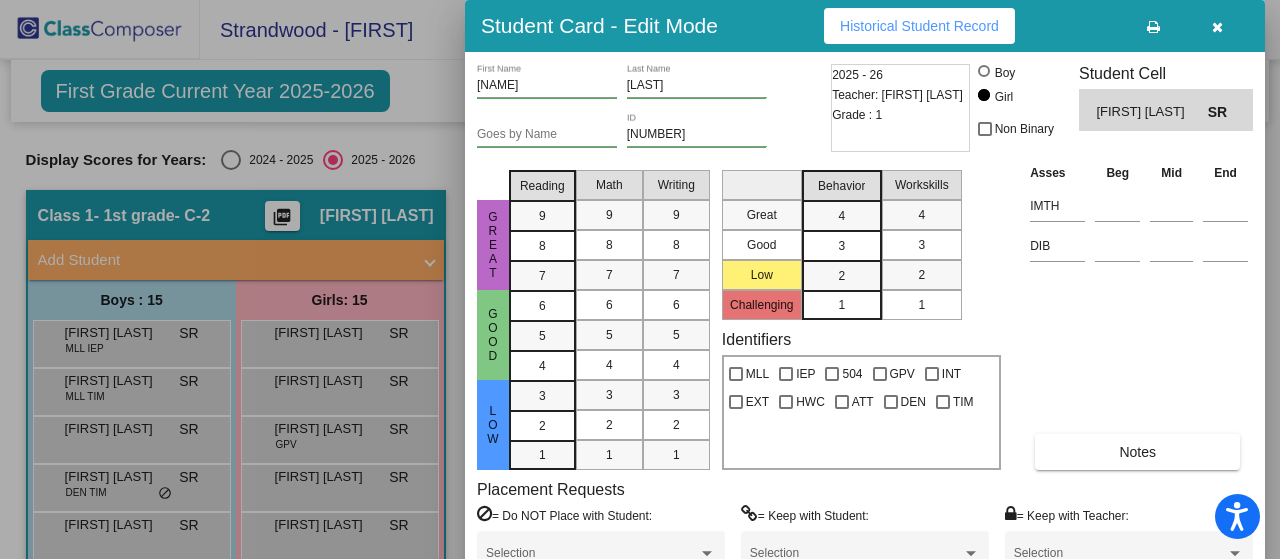 click at bounding box center [640, 279] 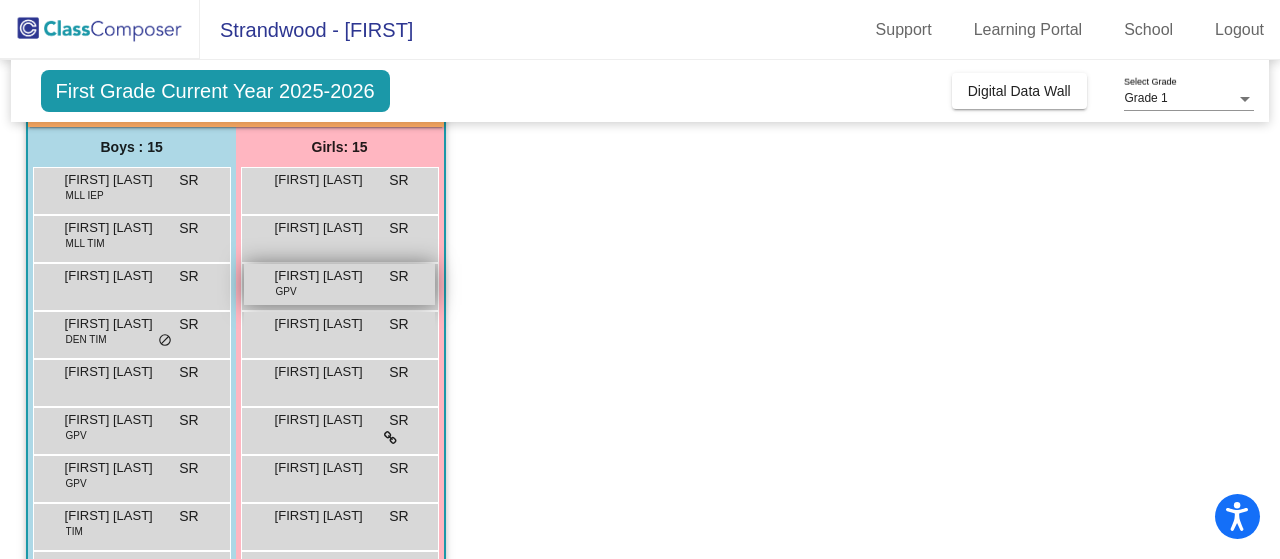 scroll, scrollTop: 162, scrollLeft: 0, axis: vertical 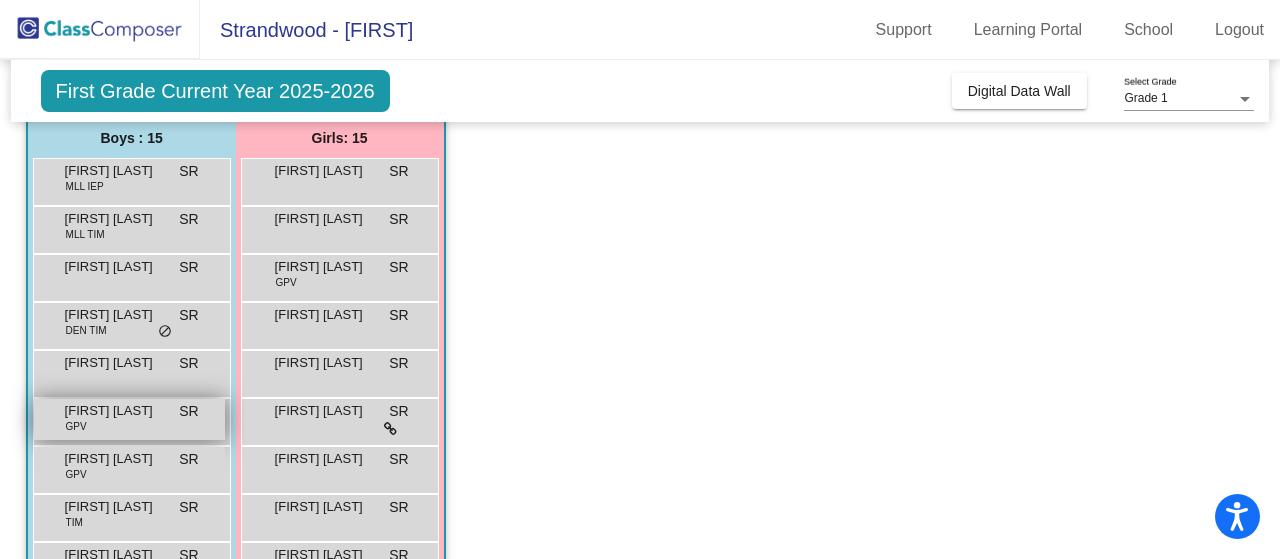 click on "Finnegan Ward" at bounding box center [115, 411] 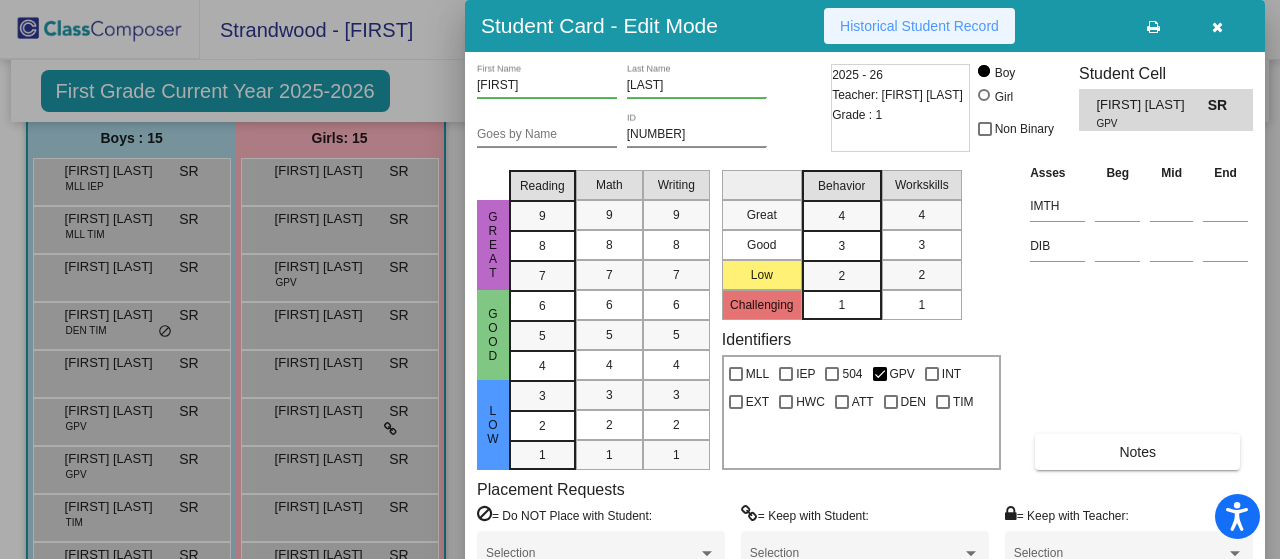 click on "Historical Student Record" at bounding box center (919, 26) 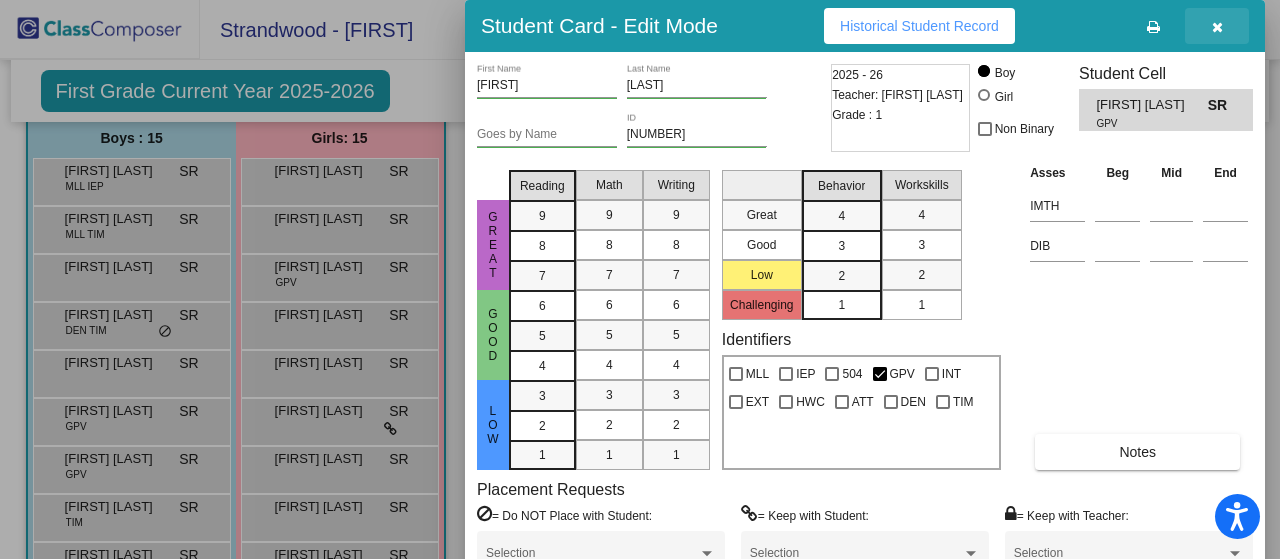 click at bounding box center [1217, 27] 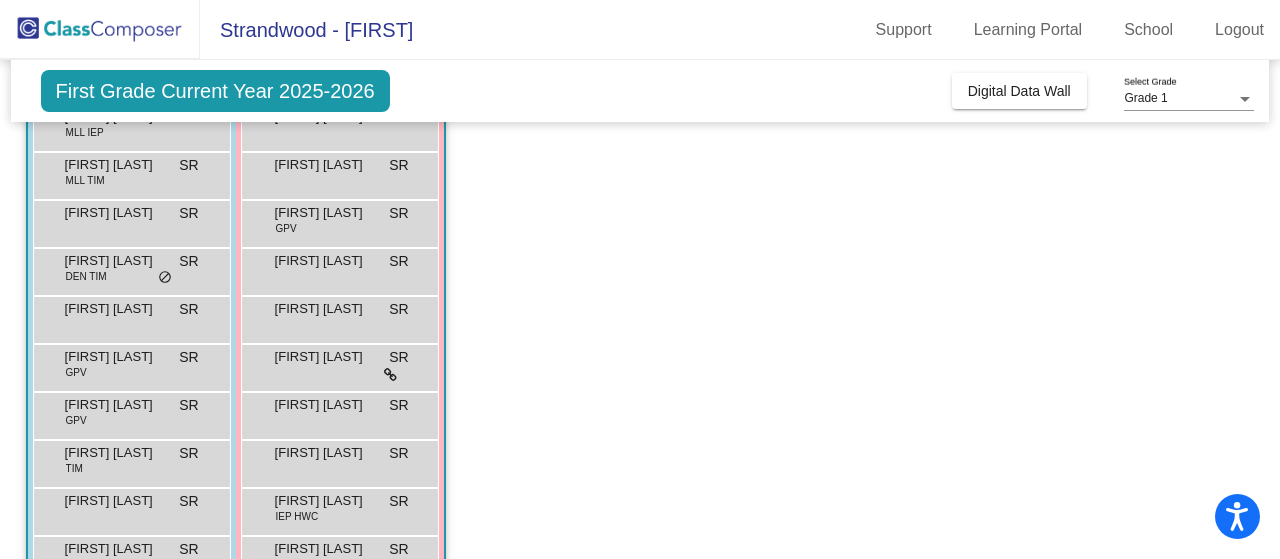 scroll, scrollTop: 218, scrollLeft: 0, axis: vertical 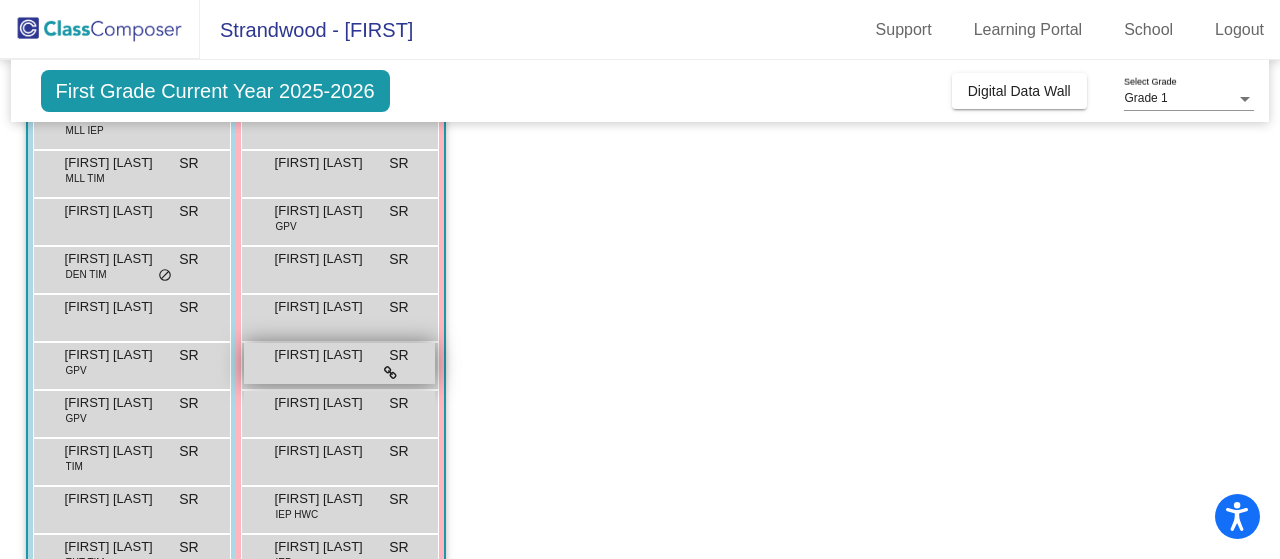 click on "Chloe Pasjuta SR lock do_not_disturb_alt" at bounding box center [339, 363] 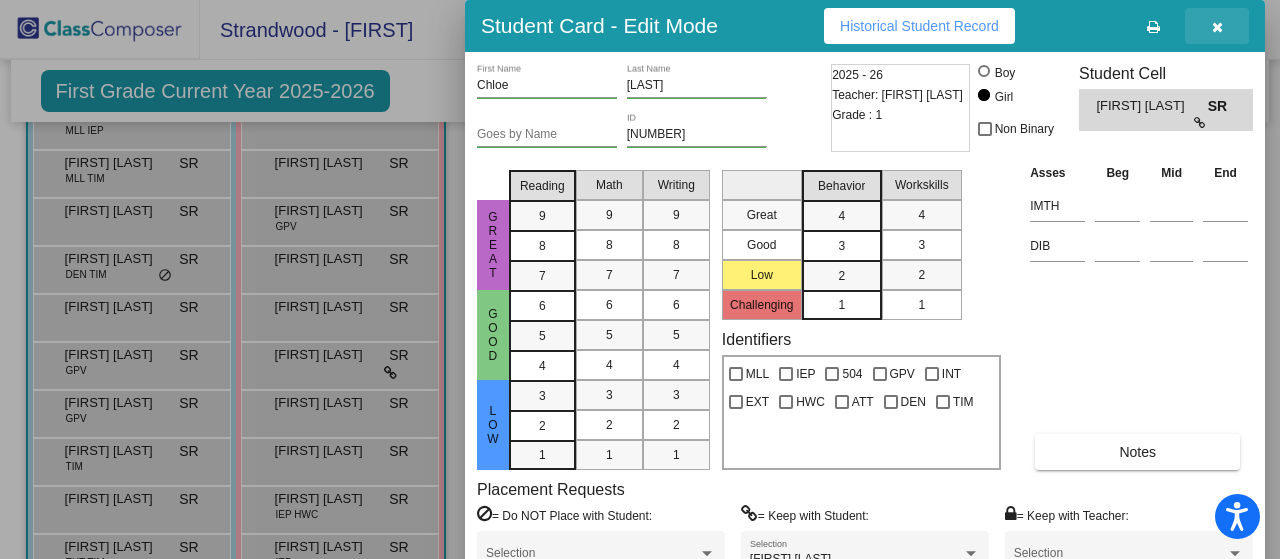 click at bounding box center (1217, 26) 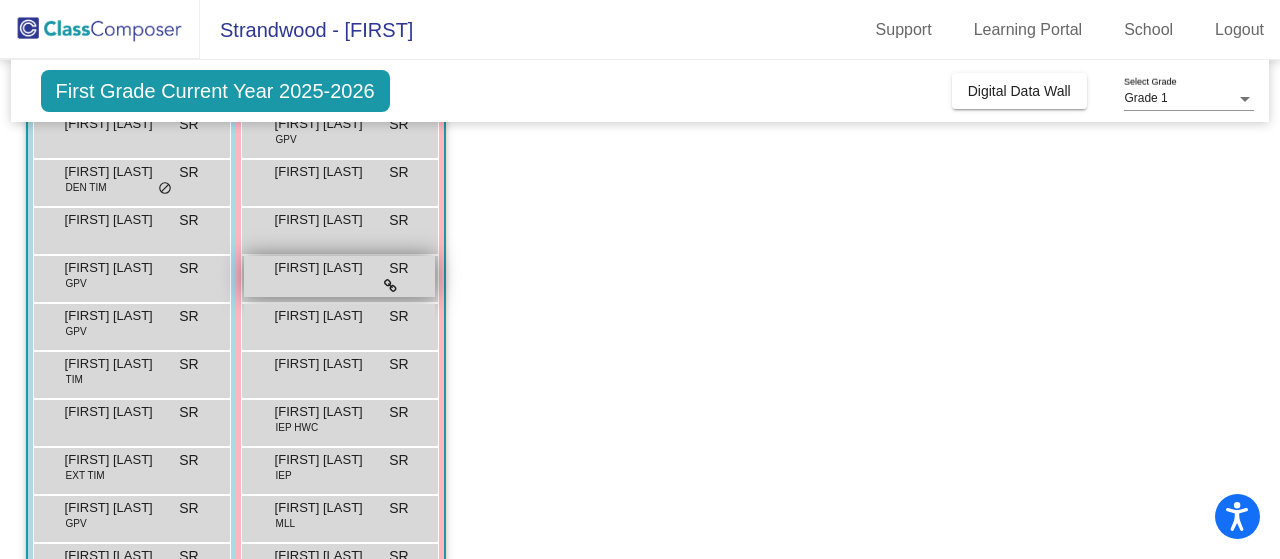 scroll, scrollTop: 351, scrollLeft: 0, axis: vertical 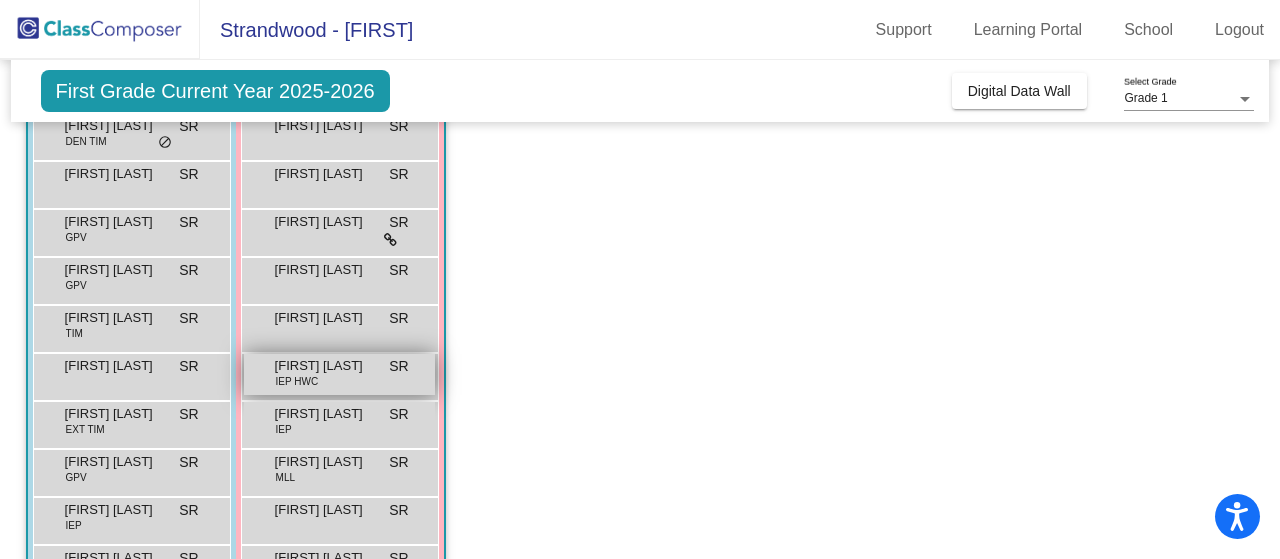 click on "Kiara Zimmerman" at bounding box center (325, 366) 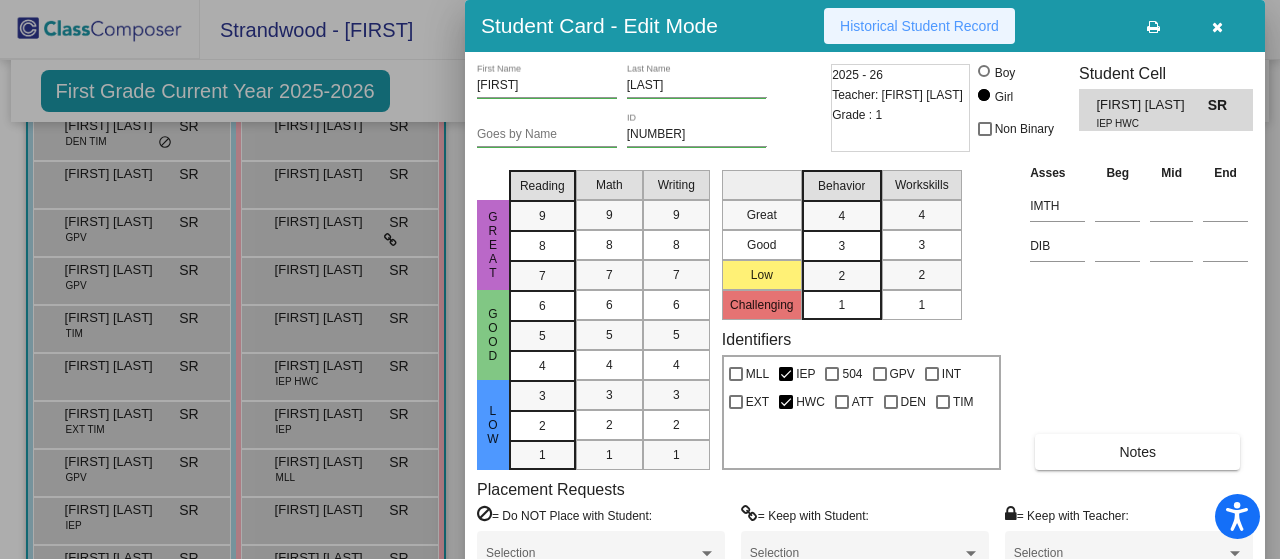 click on "Historical Student Record" at bounding box center (919, 26) 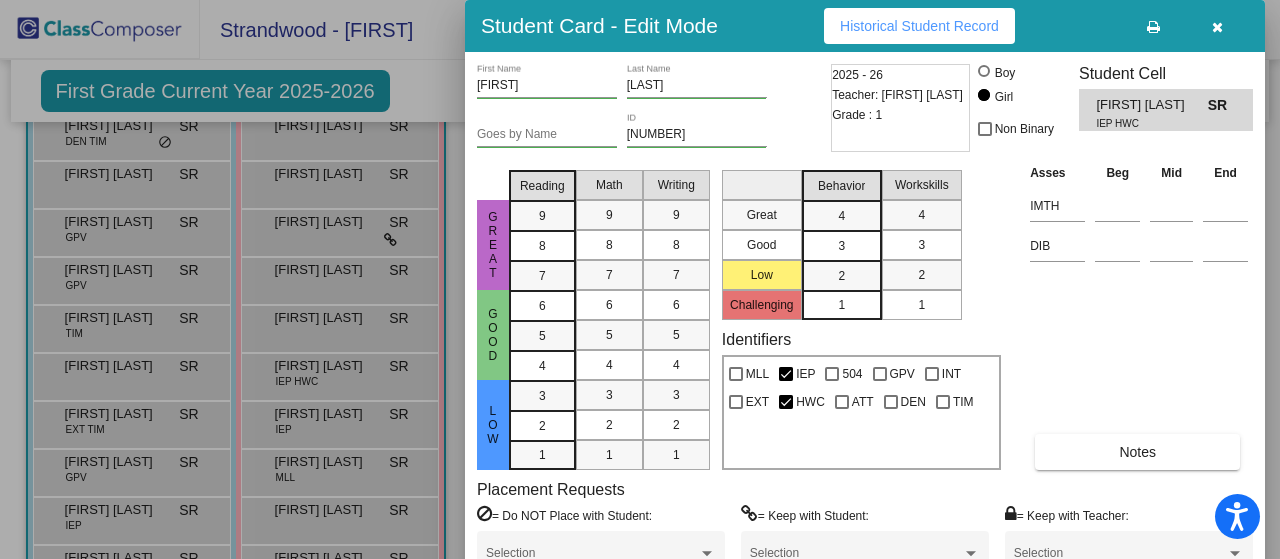 click at bounding box center (640, 279) 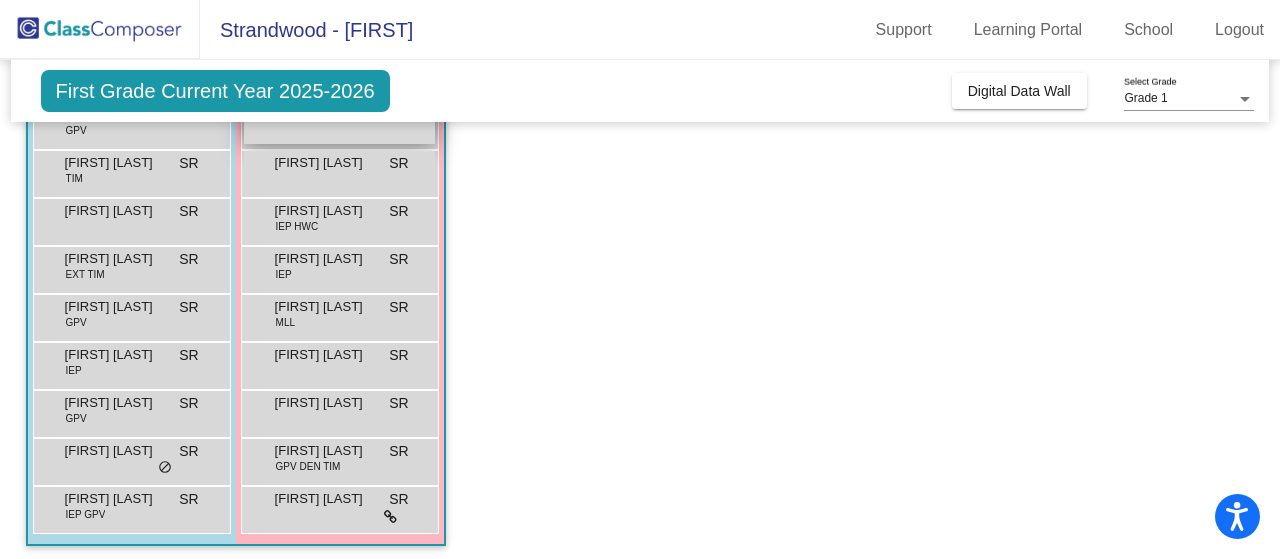 scroll, scrollTop: 508, scrollLeft: 0, axis: vertical 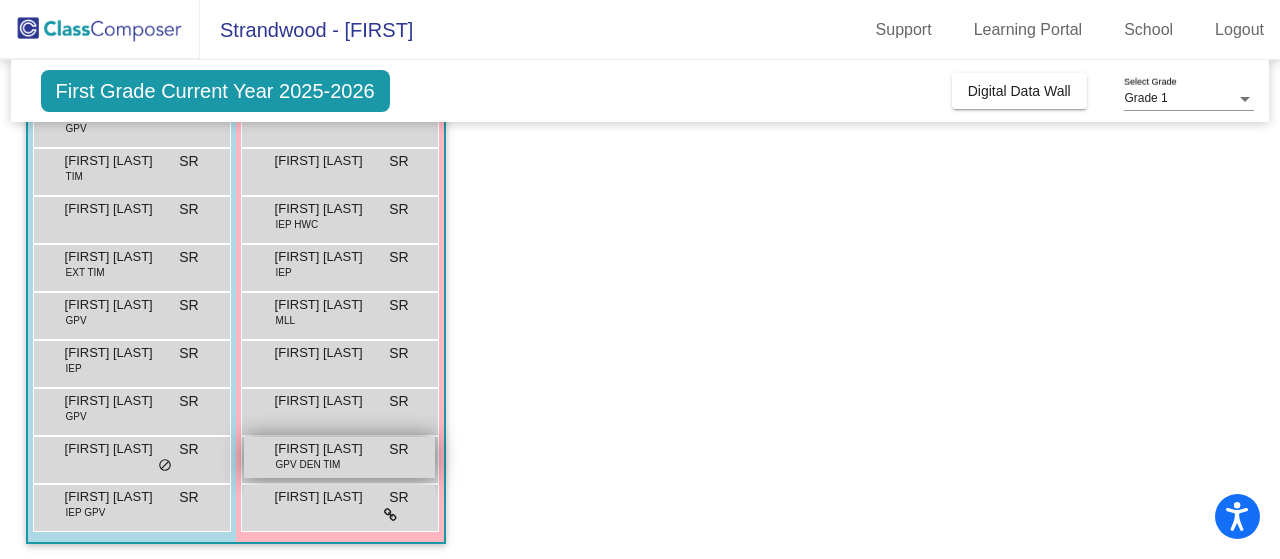 click on "GPV DEN TIM" at bounding box center (308, 464) 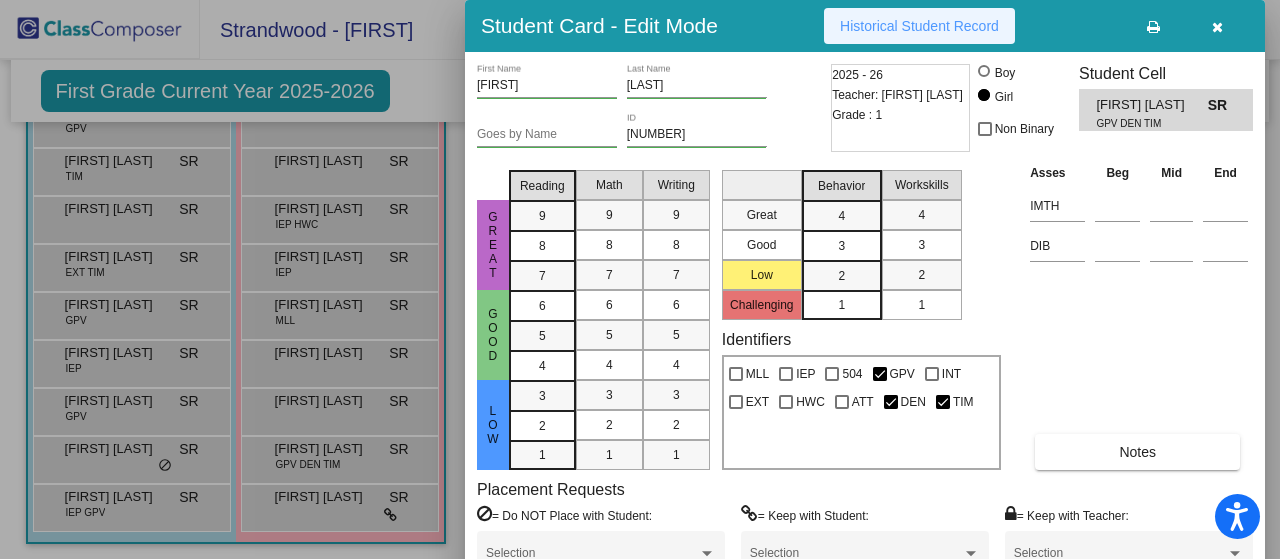 click on "Historical Student Record" at bounding box center [919, 26] 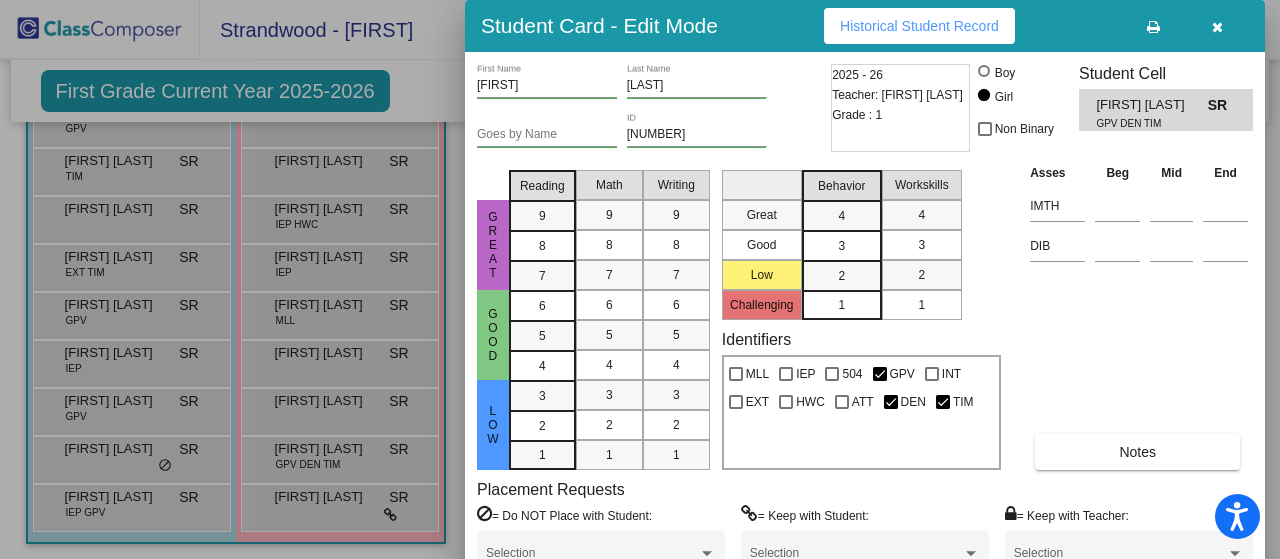 click at bounding box center [640, 279] 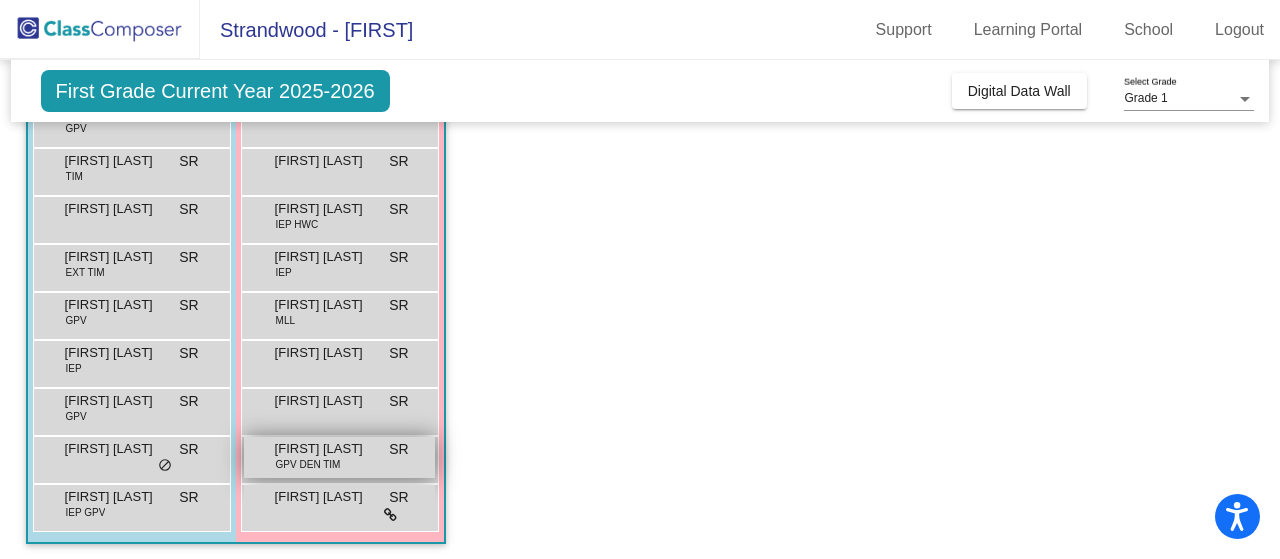 scroll, scrollTop: 512, scrollLeft: 0, axis: vertical 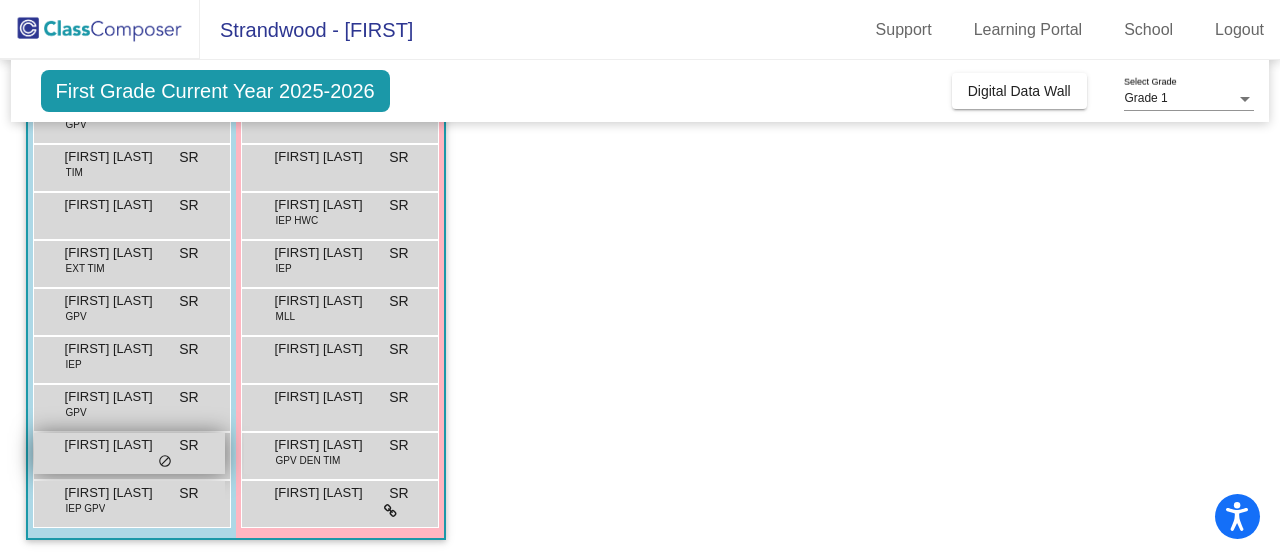 click on "do_not_disturb_alt" at bounding box center [165, 462] 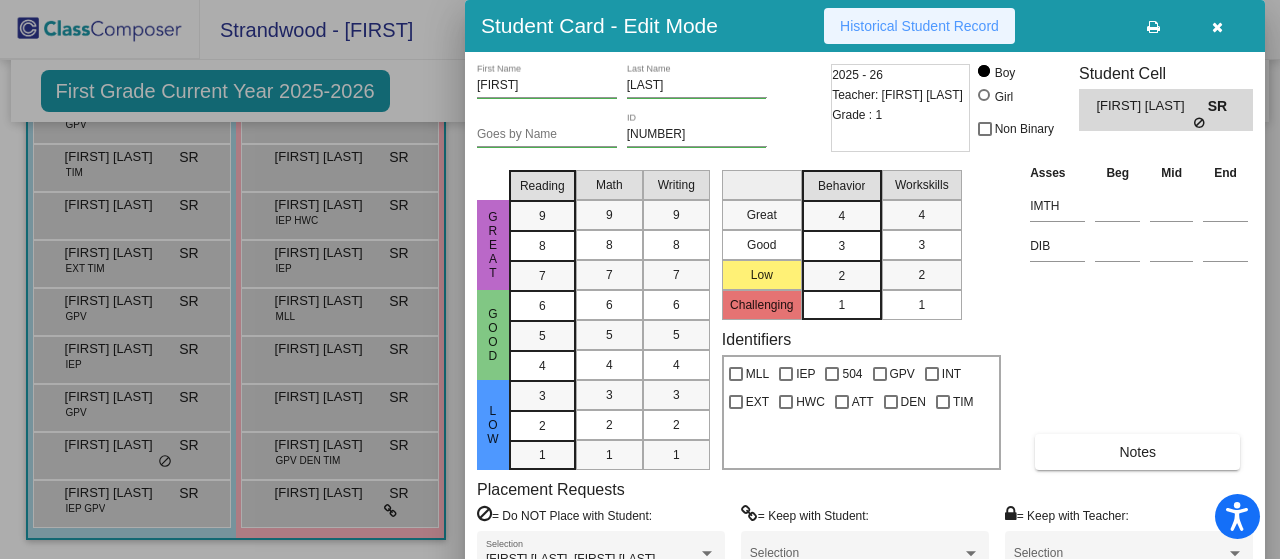 click on "Historical Student Record" at bounding box center (919, 26) 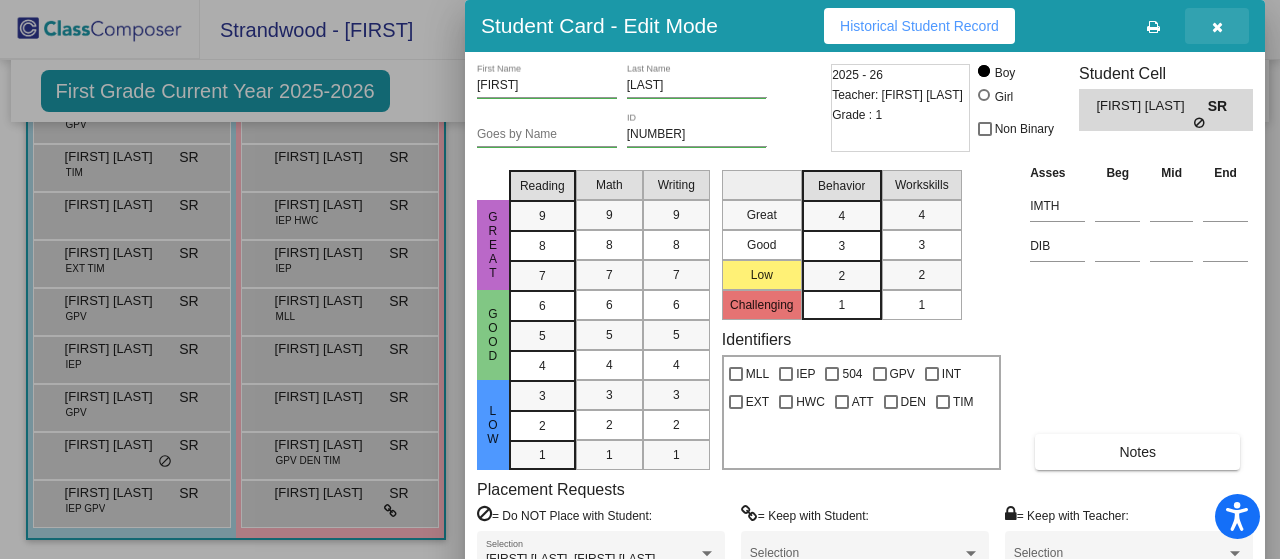 click at bounding box center (1217, 27) 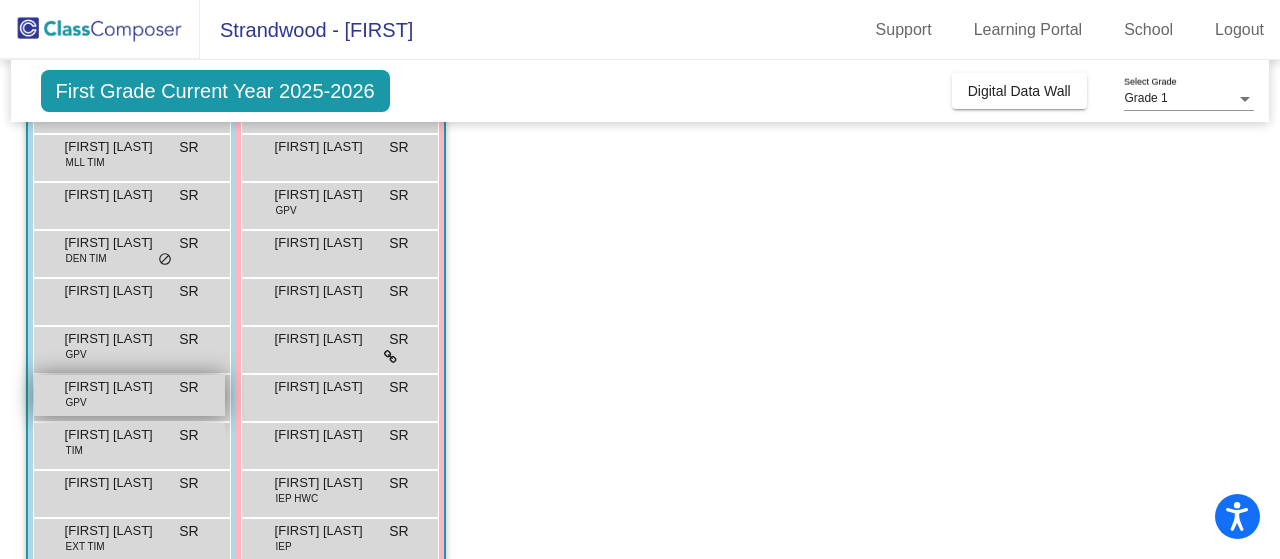 scroll, scrollTop: 234, scrollLeft: 0, axis: vertical 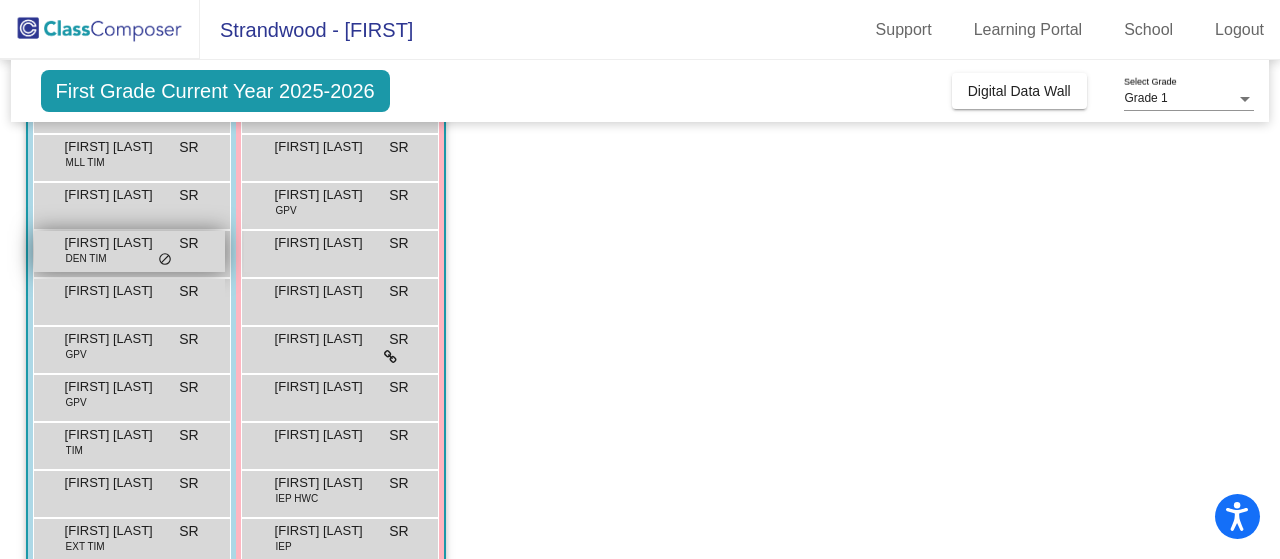 click on "Carter Pollard" at bounding box center (115, 243) 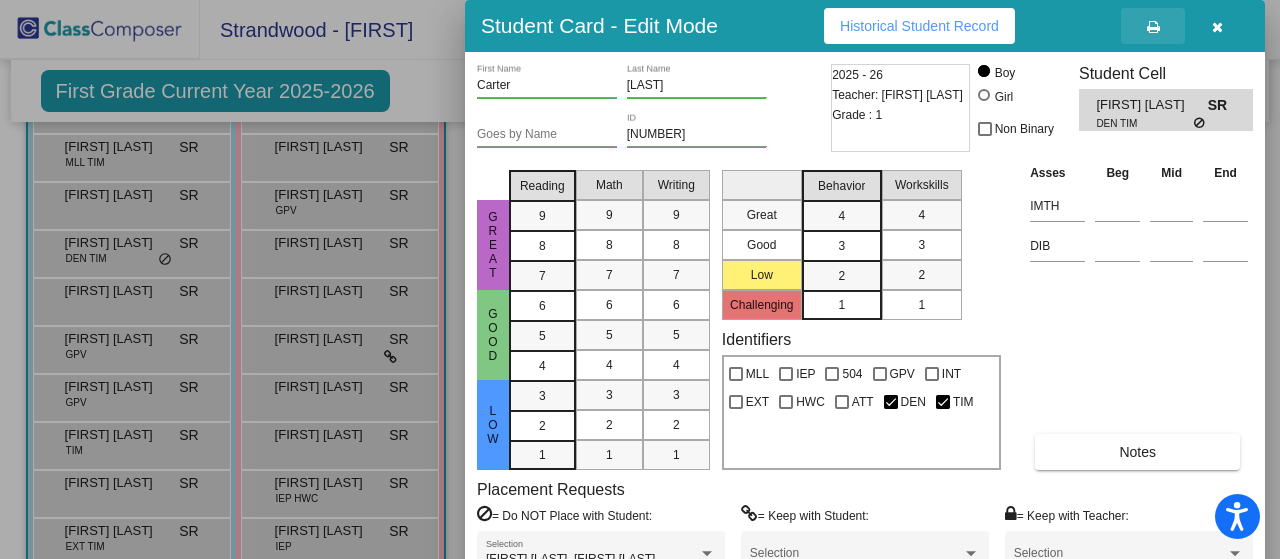 click at bounding box center (1153, 27) 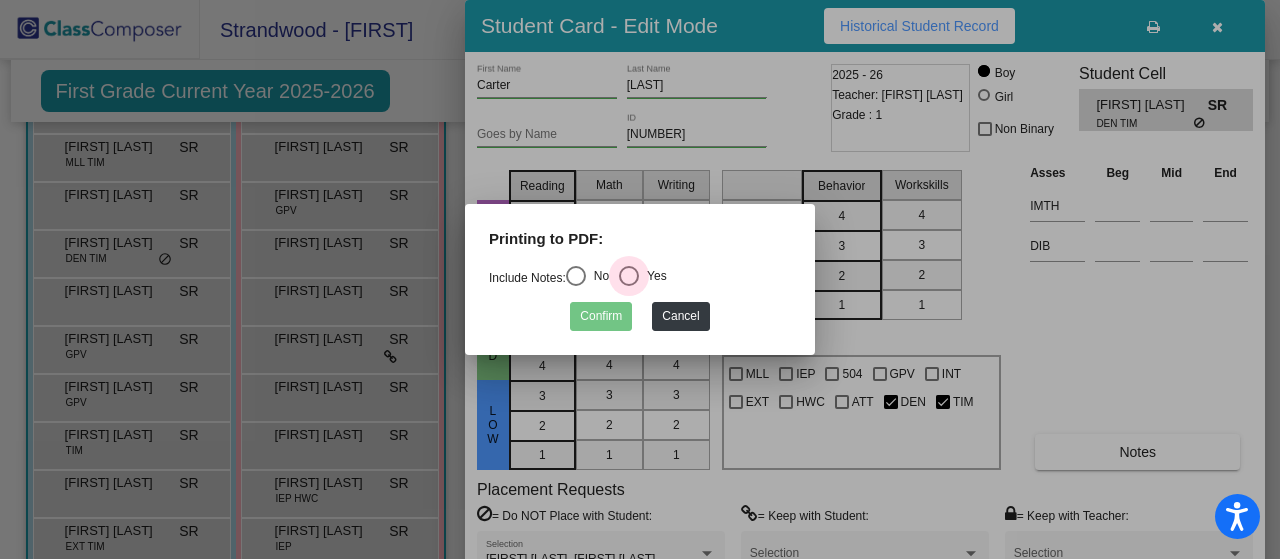 click at bounding box center [629, 276] 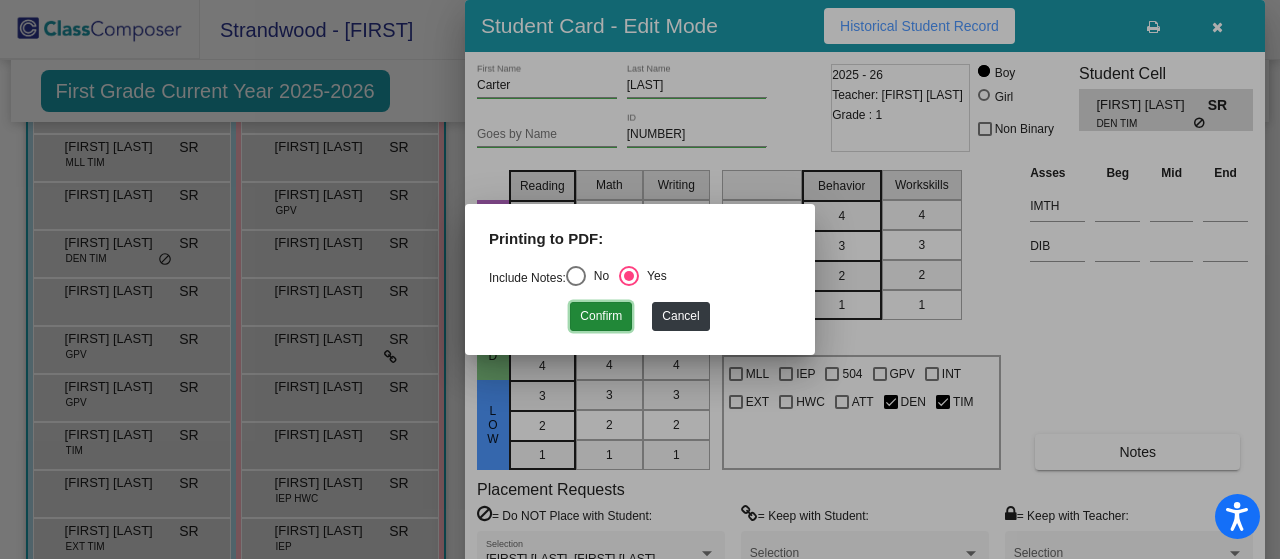 click on "Confirm" at bounding box center (601, 316) 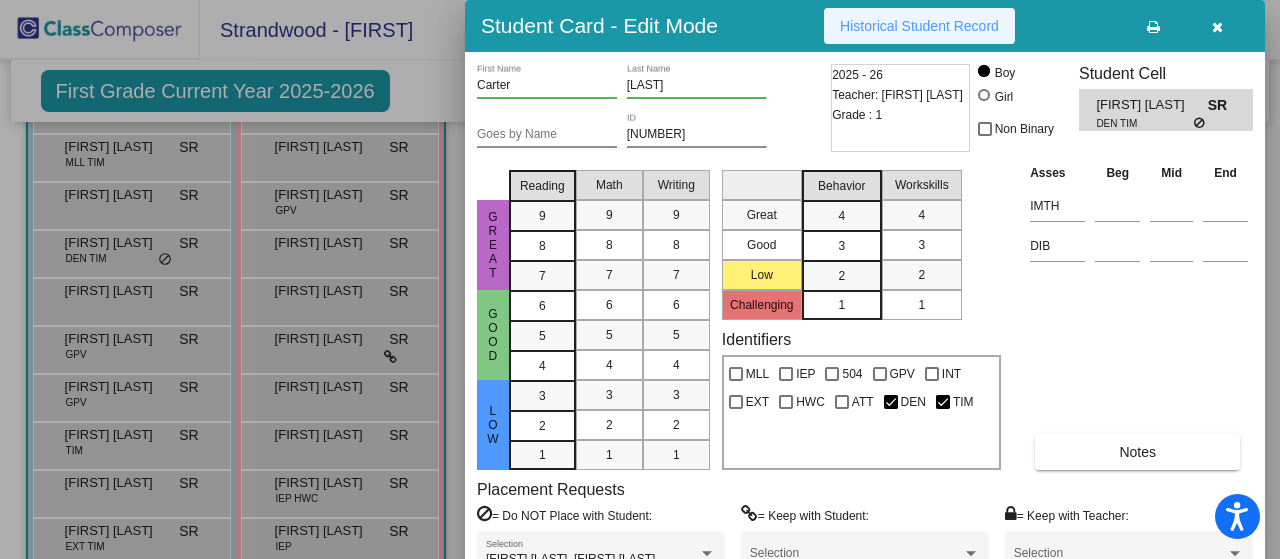 click on "Historical Student Record" at bounding box center [919, 26] 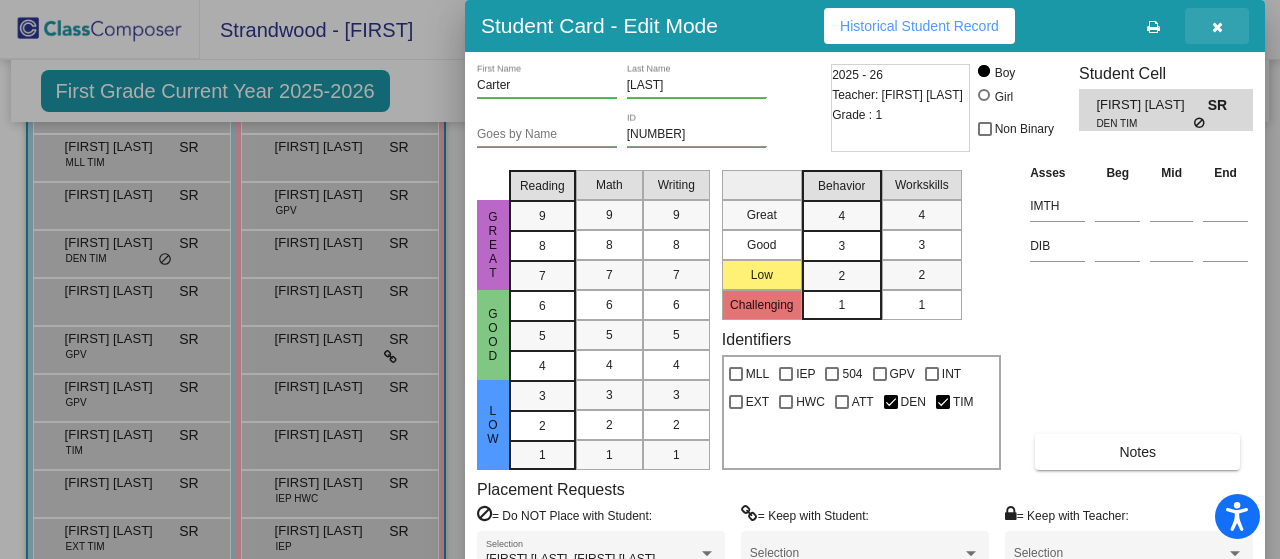 click at bounding box center (1217, 27) 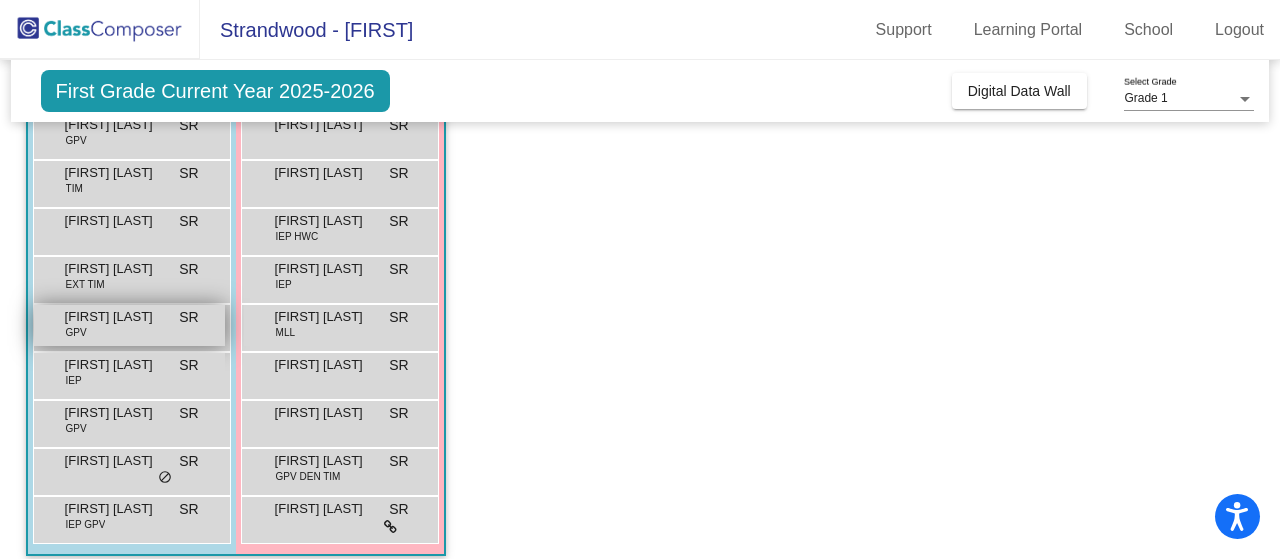 scroll, scrollTop: 512, scrollLeft: 0, axis: vertical 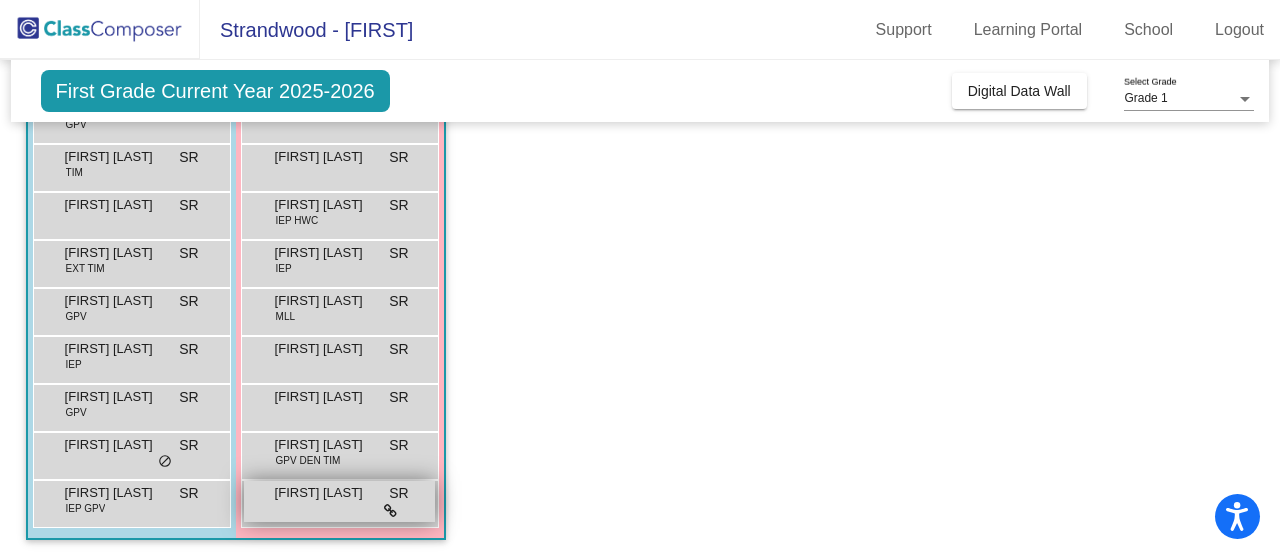 click on "Sophia Garcia SR lock do_not_disturb_alt" at bounding box center (339, 501) 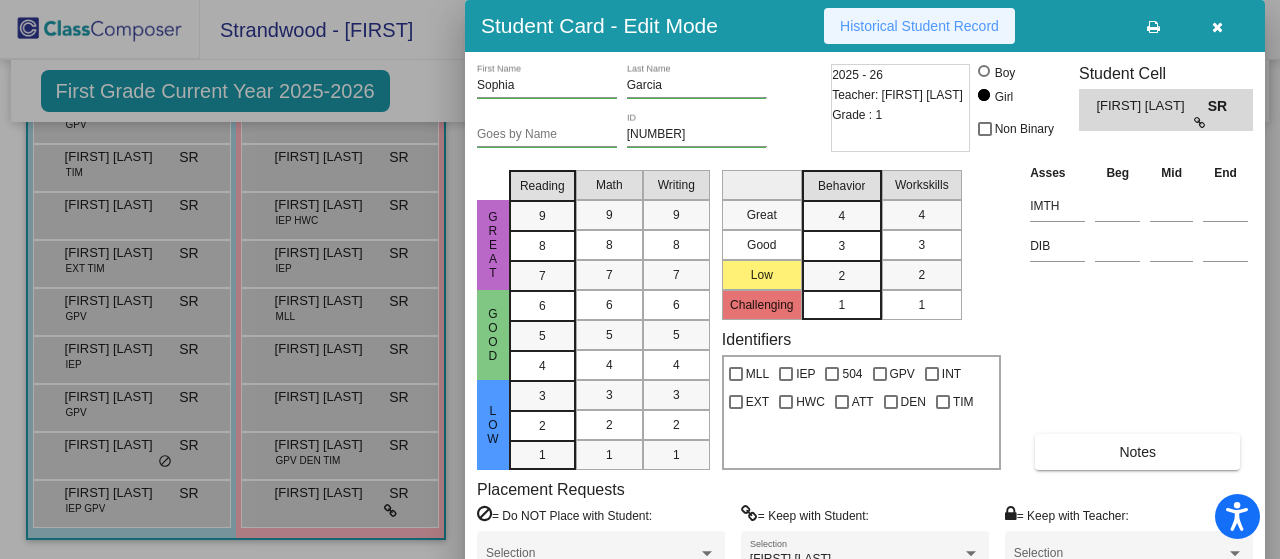click on "Historical Student Record" at bounding box center [919, 26] 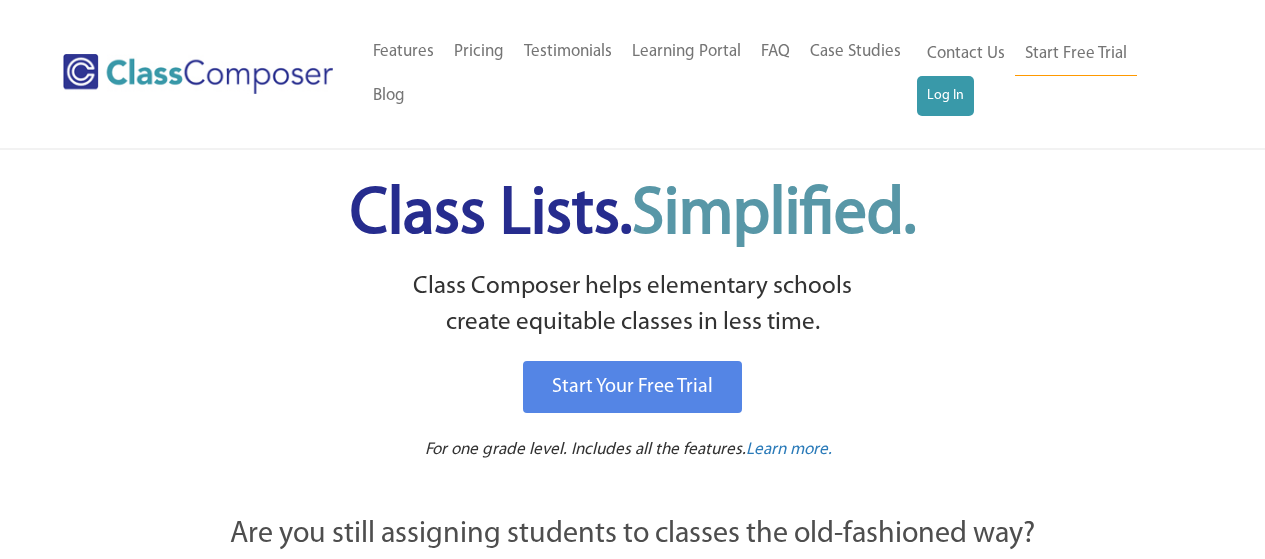 scroll, scrollTop: 0, scrollLeft: 0, axis: both 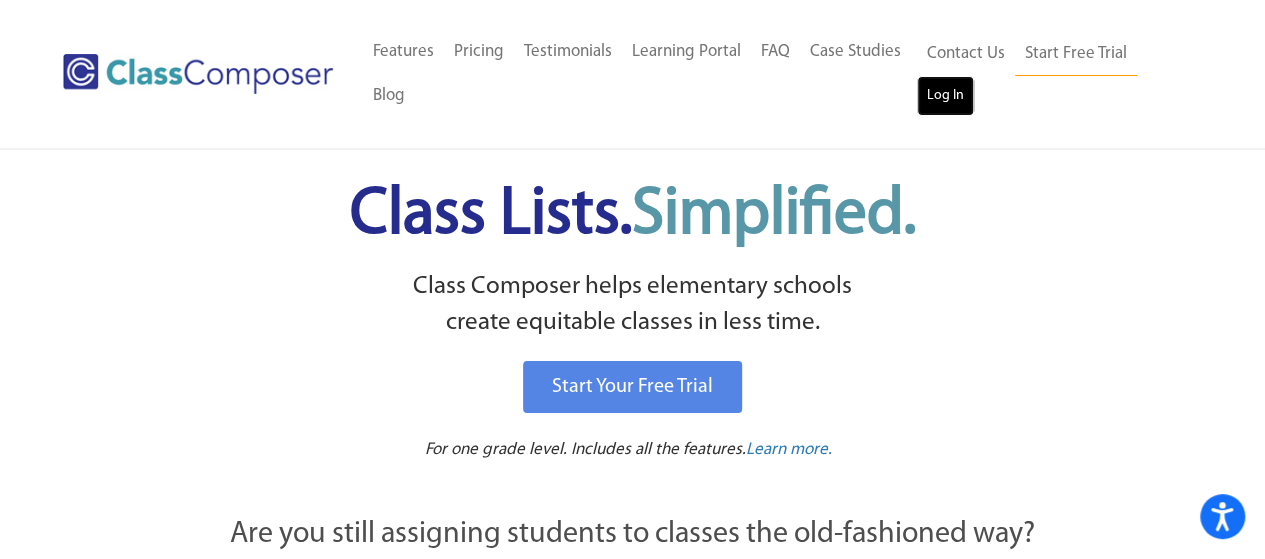 click on "Log In" at bounding box center [945, 96] 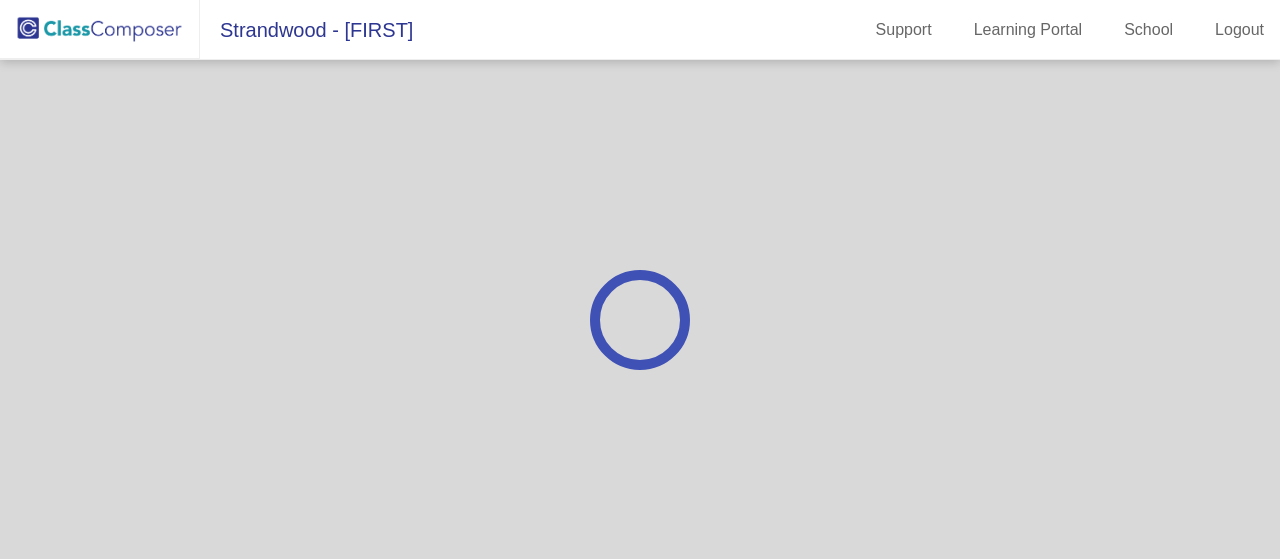 scroll, scrollTop: 0, scrollLeft: 0, axis: both 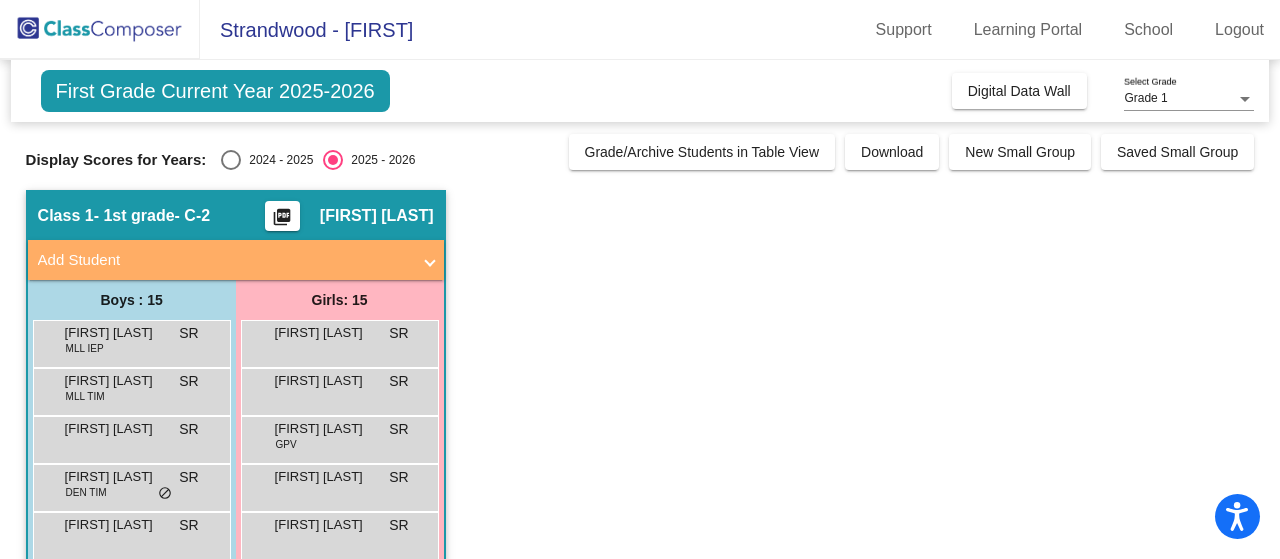 click at bounding box center [231, 160] 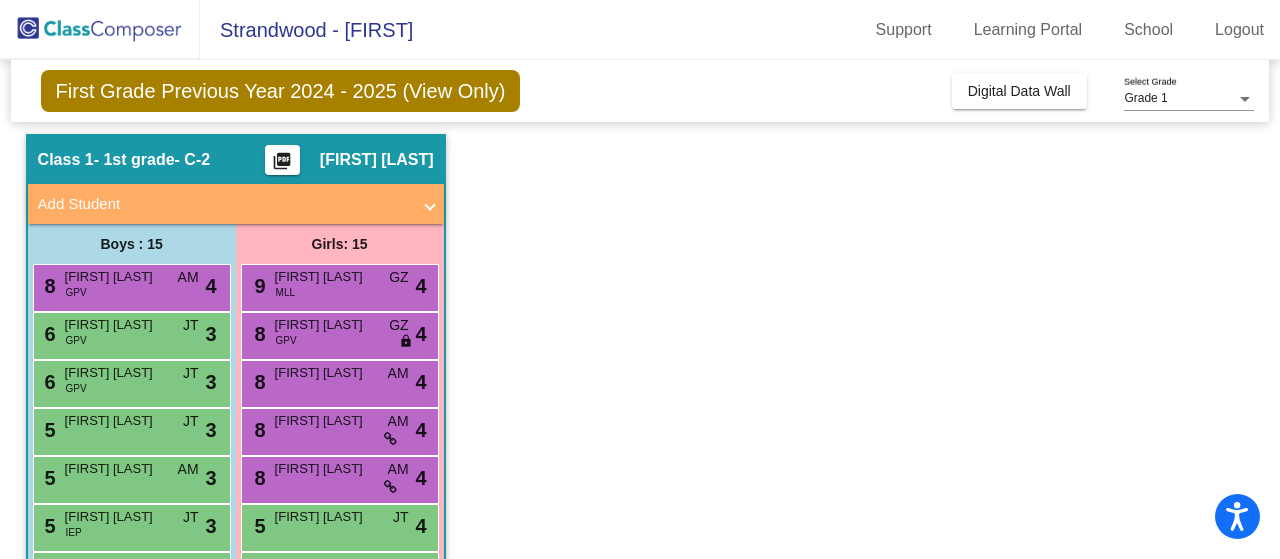 scroll, scrollTop: 59, scrollLeft: 0, axis: vertical 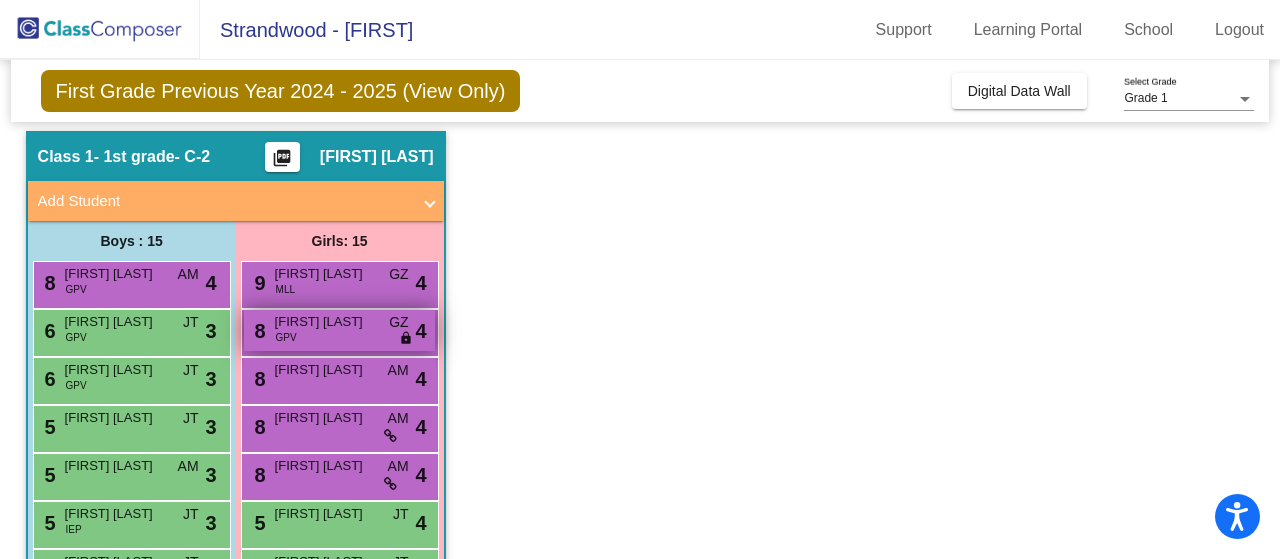 click on "lock" at bounding box center (406, 339) 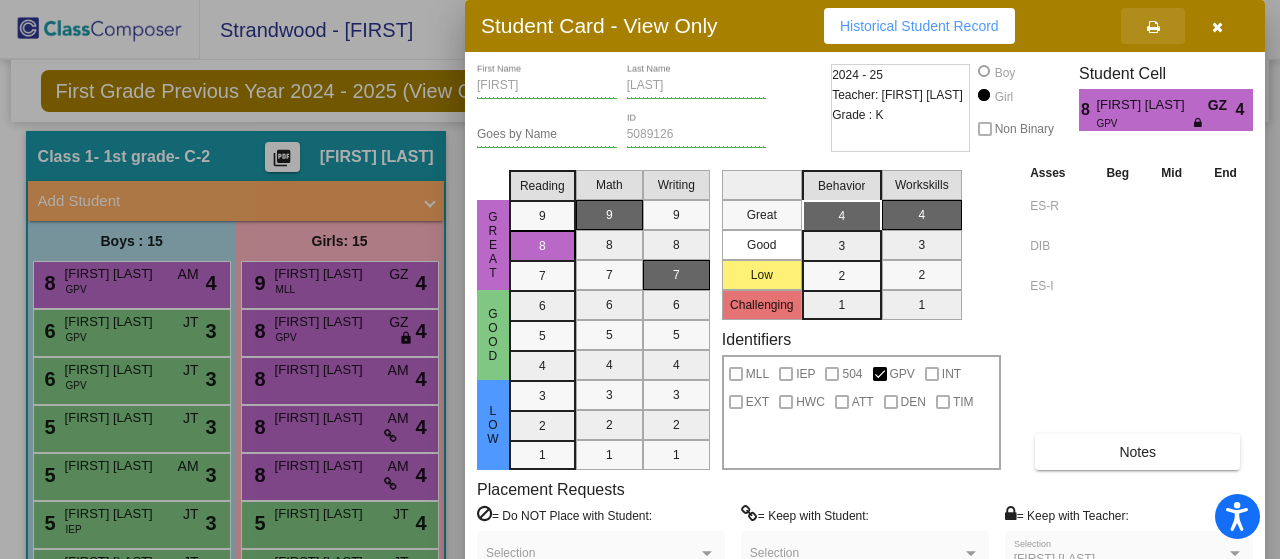 click at bounding box center [1153, 26] 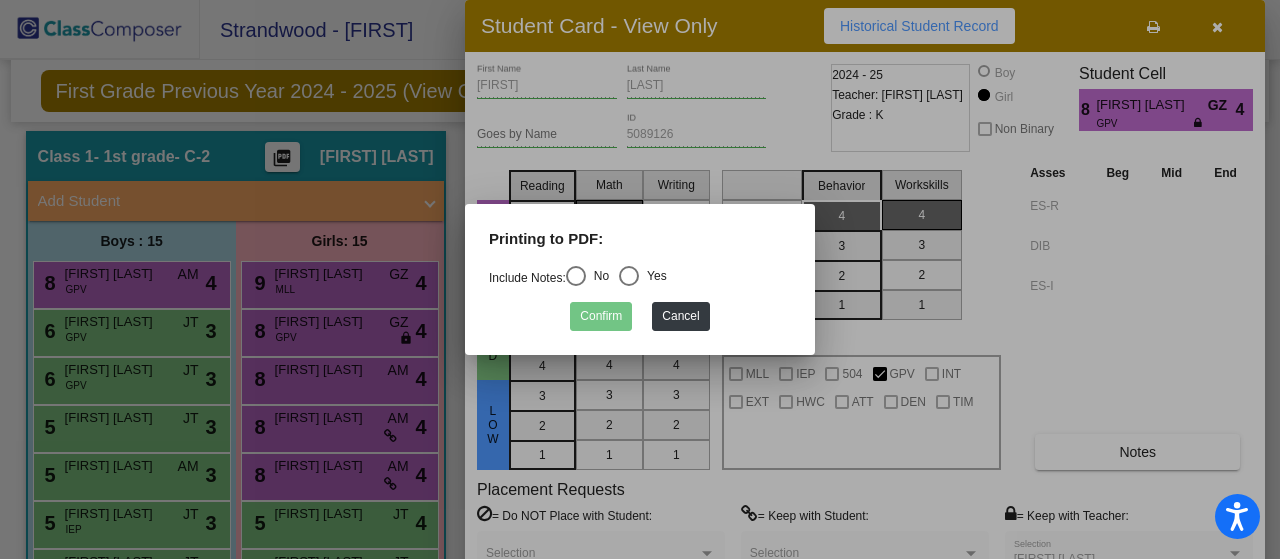 click on "Yes" at bounding box center [643, 279] 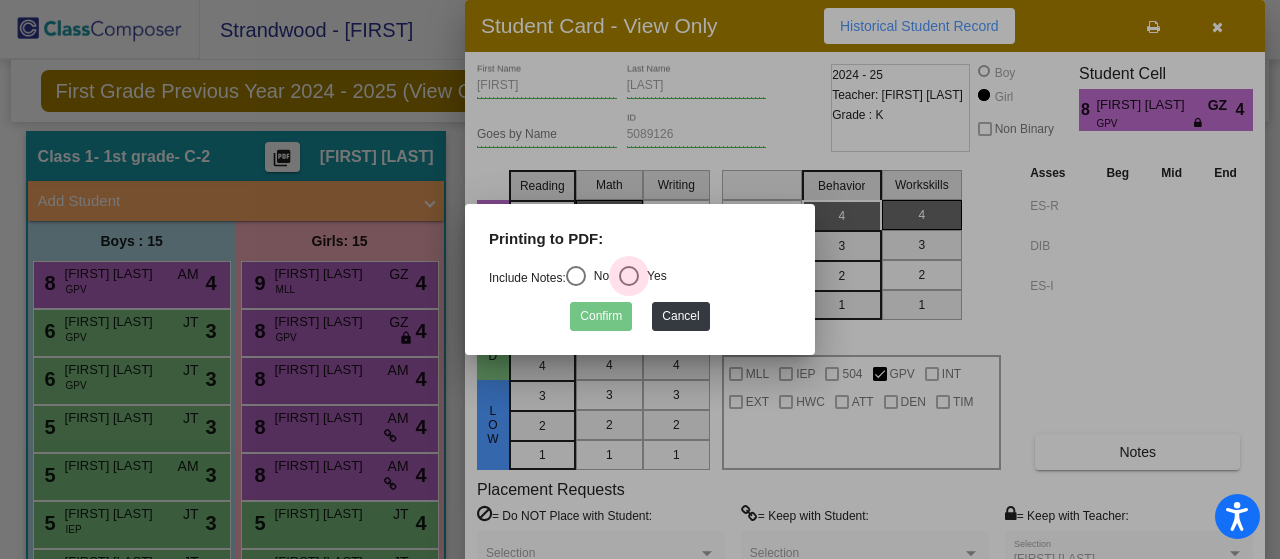 click at bounding box center (629, 276) 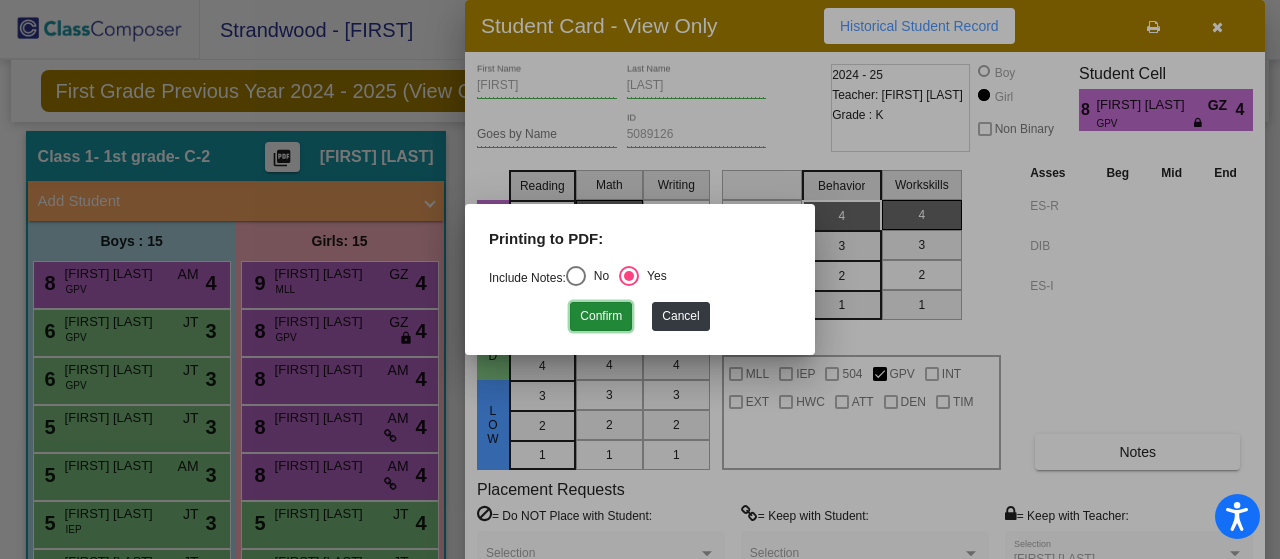 click on "Confirm" at bounding box center [601, 316] 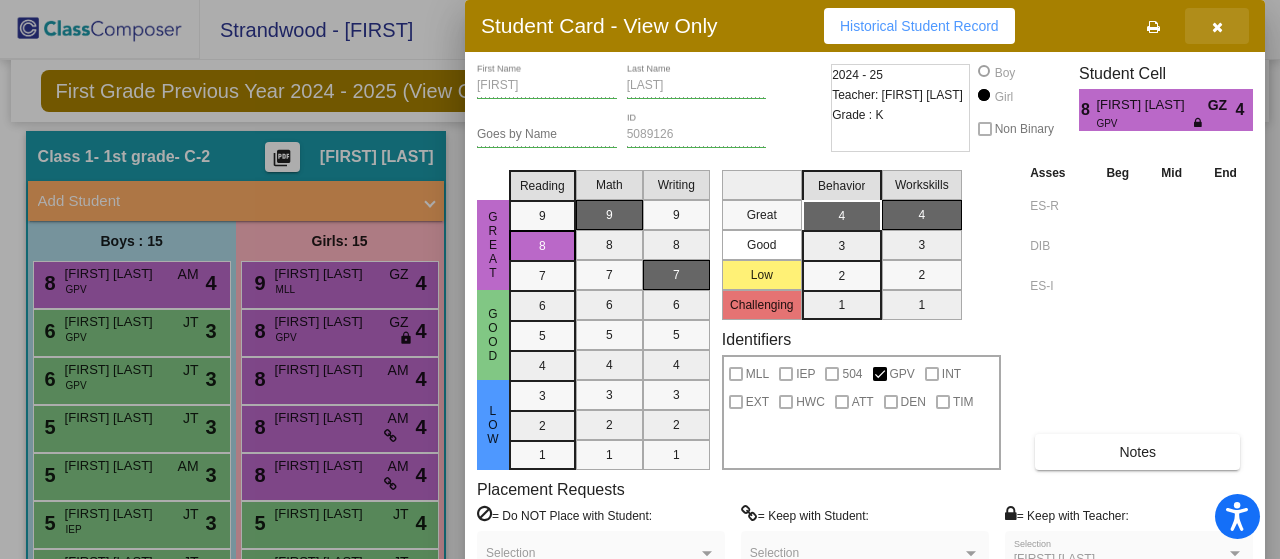 click at bounding box center [1217, 27] 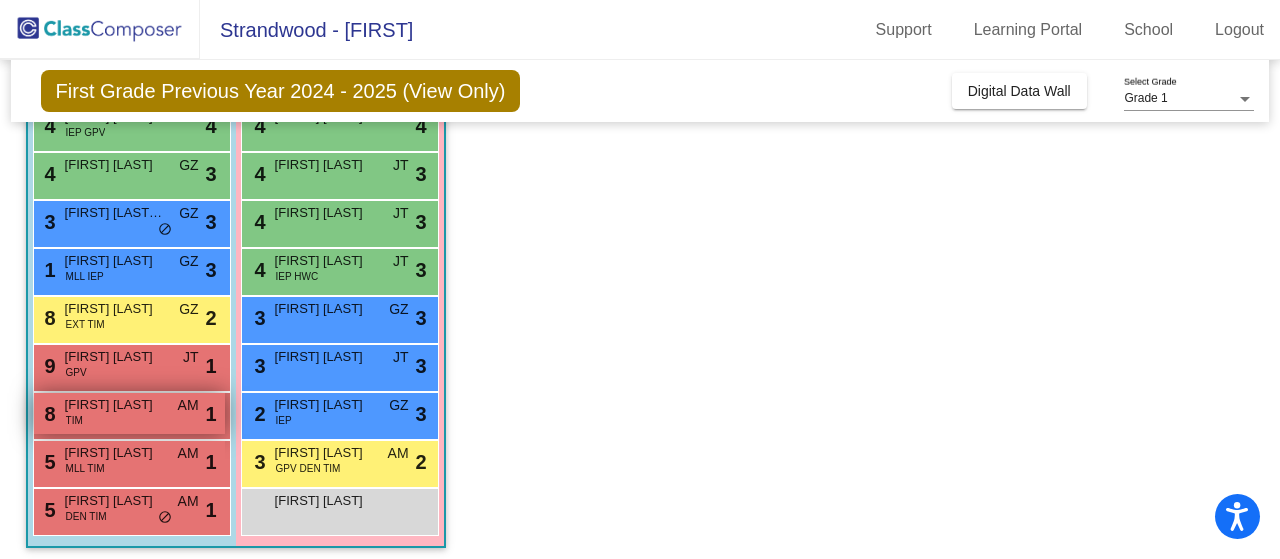 scroll, scrollTop: 512, scrollLeft: 0, axis: vertical 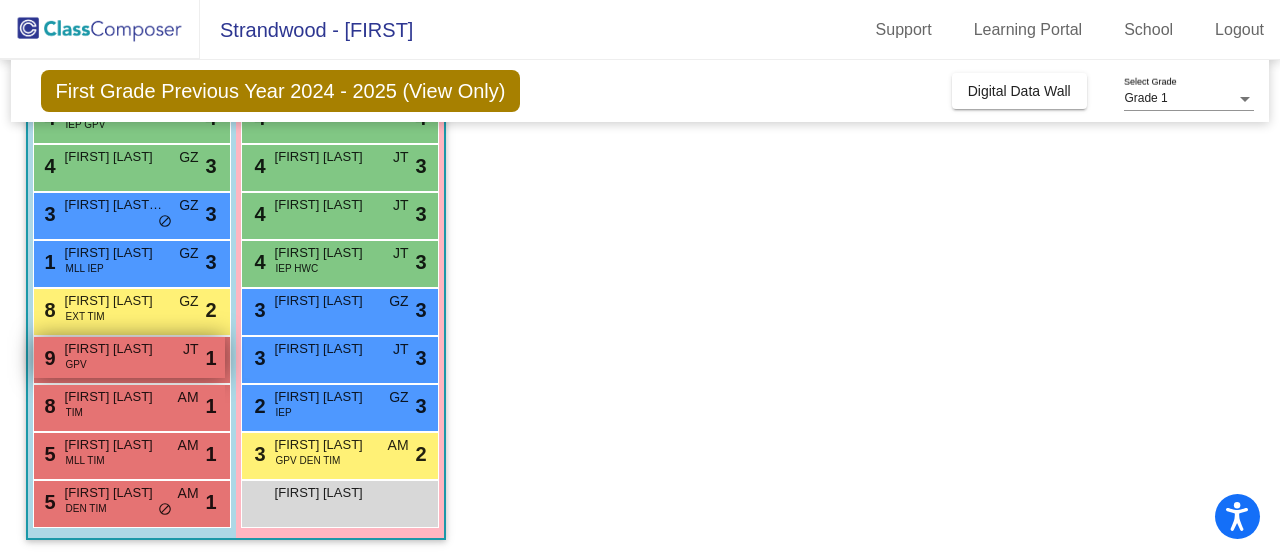 click on "Milo De Souza" at bounding box center [115, 349] 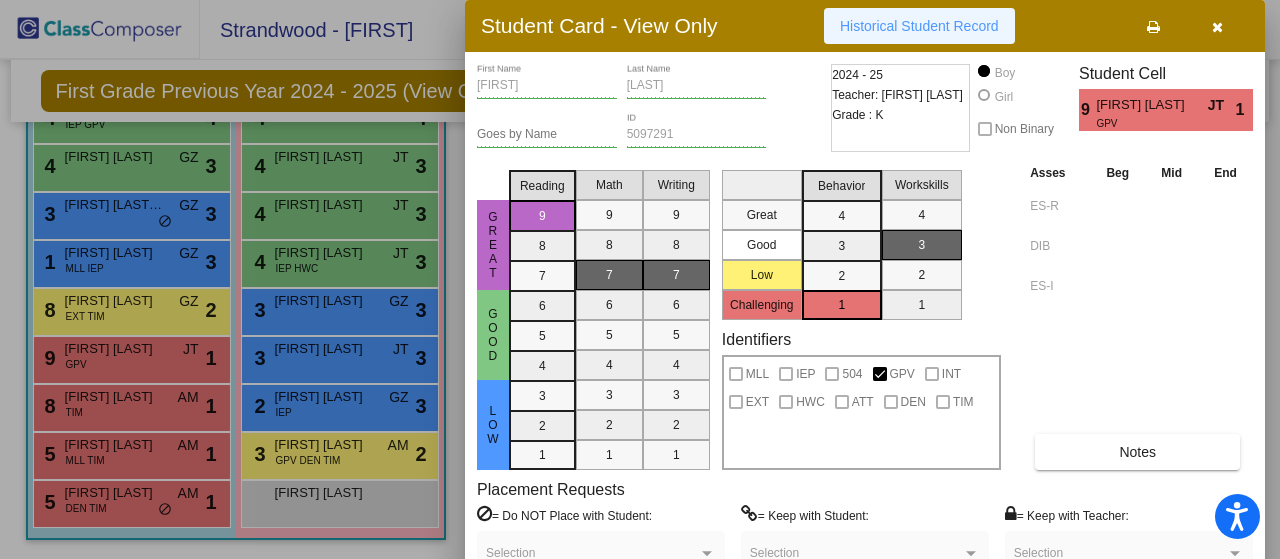 click on "Historical Student Record" at bounding box center (919, 26) 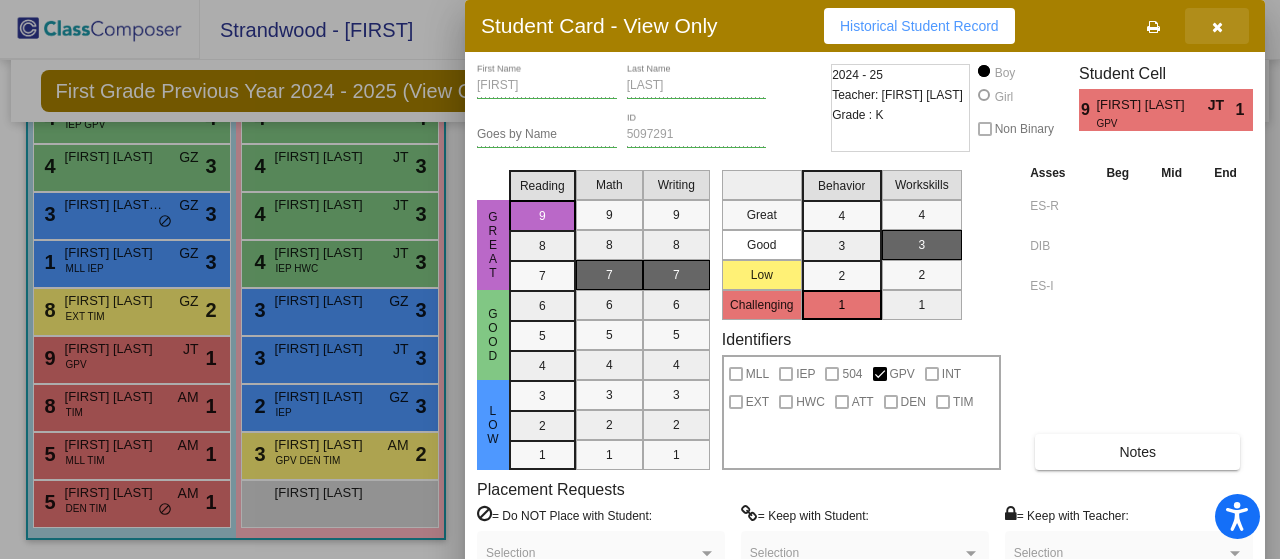 click at bounding box center [1217, 27] 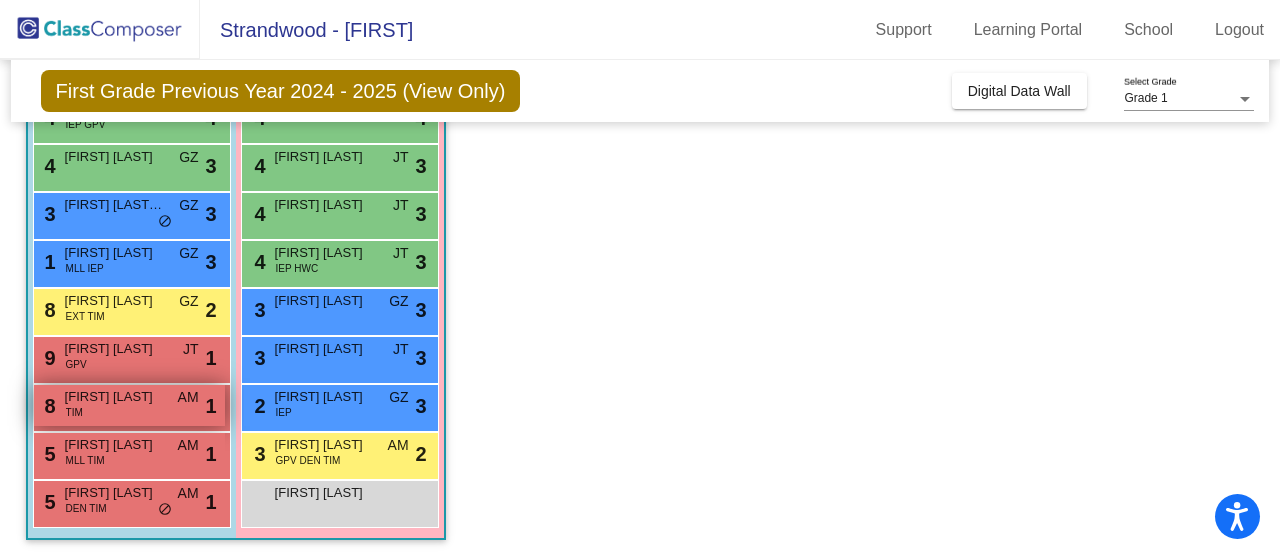 click on "8 Graham Kaczmarek TIM AM lock do_not_disturb_alt 1" at bounding box center [129, 405] 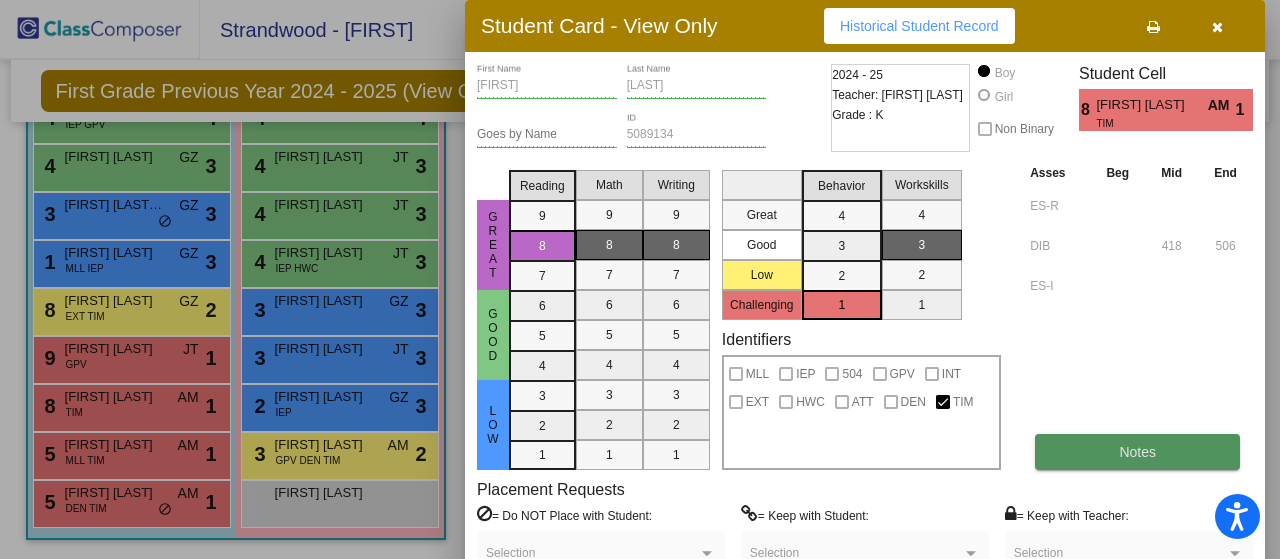 click on "Notes" at bounding box center [1137, 452] 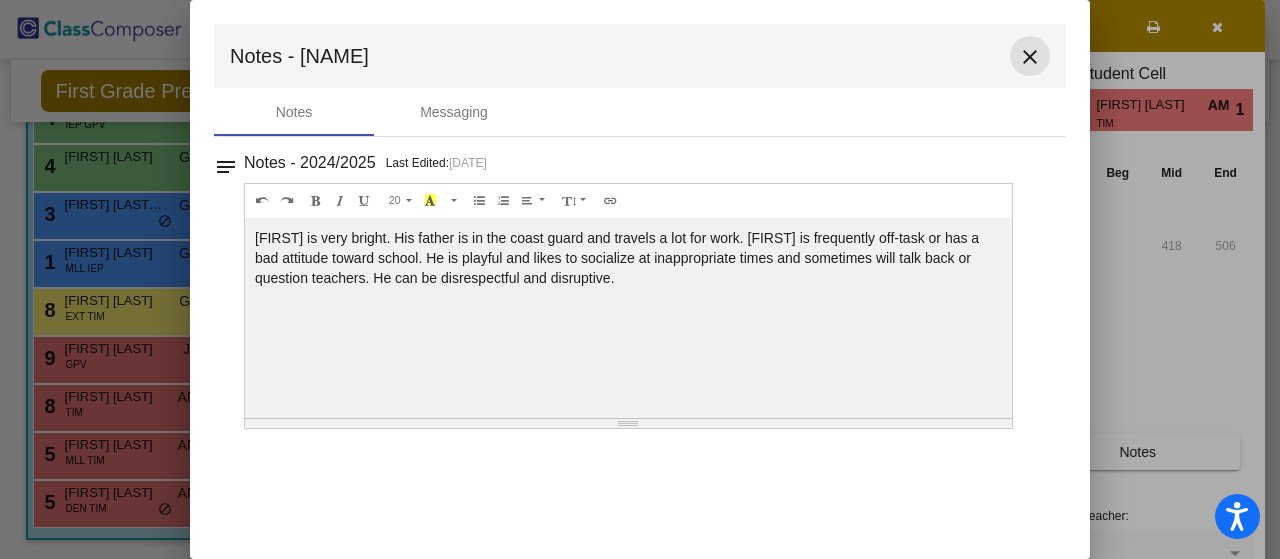 click on "close" at bounding box center (1030, 57) 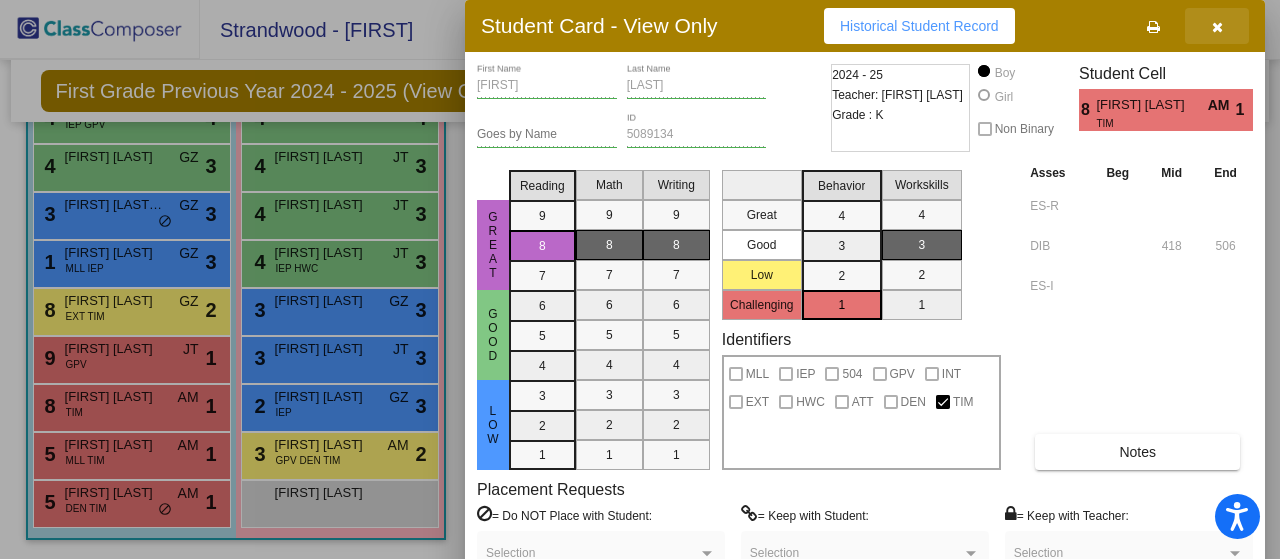 click at bounding box center (1217, 27) 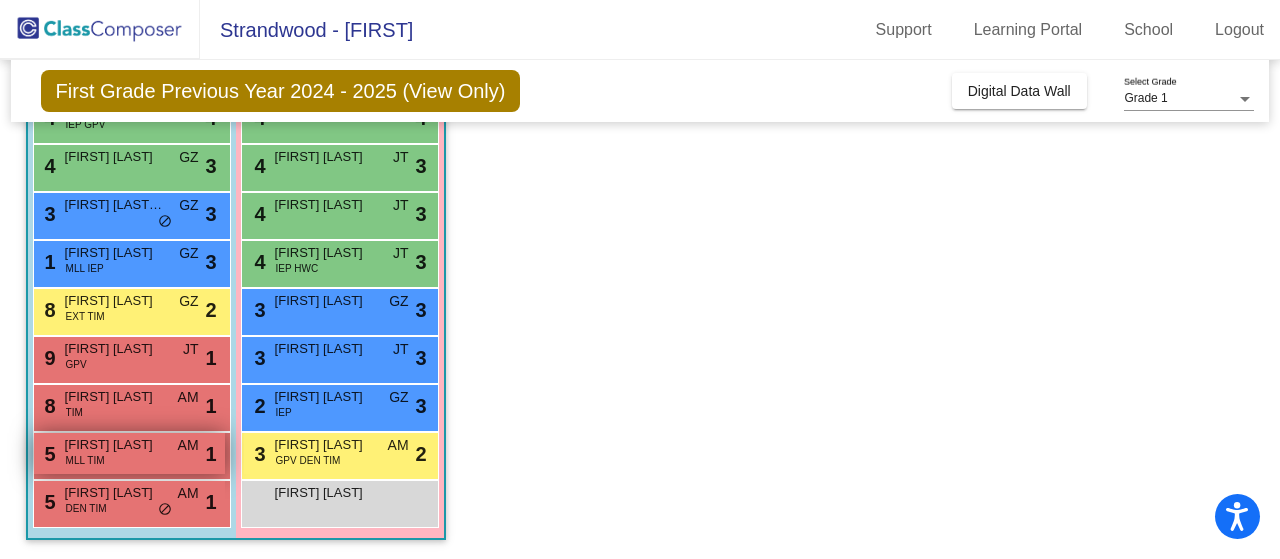 click on "5 Alex Pisarchik MLL TIM AM lock do_not_disturb_alt 1" at bounding box center [129, 453] 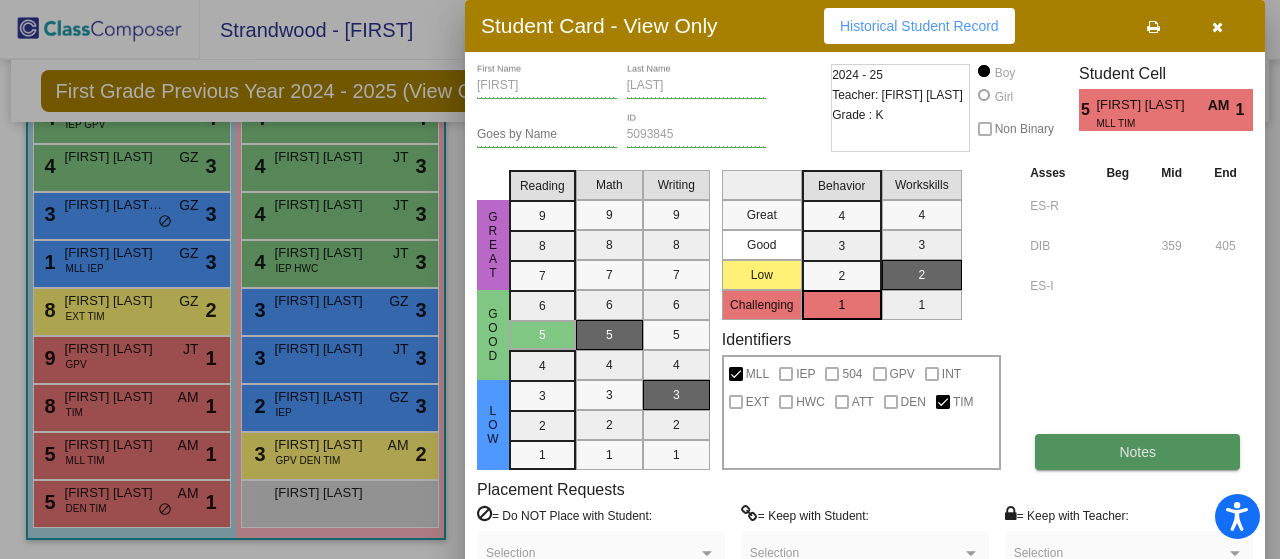 click on "Notes" at bounding box center (1137, 452) 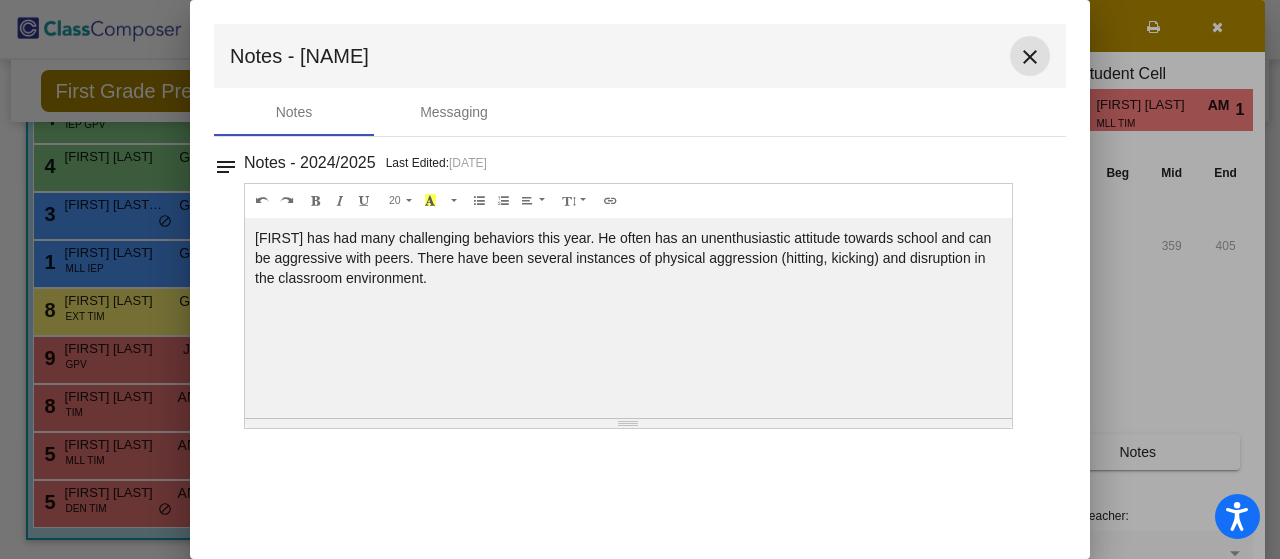 click on "close" at bounding box center (1030, 56) 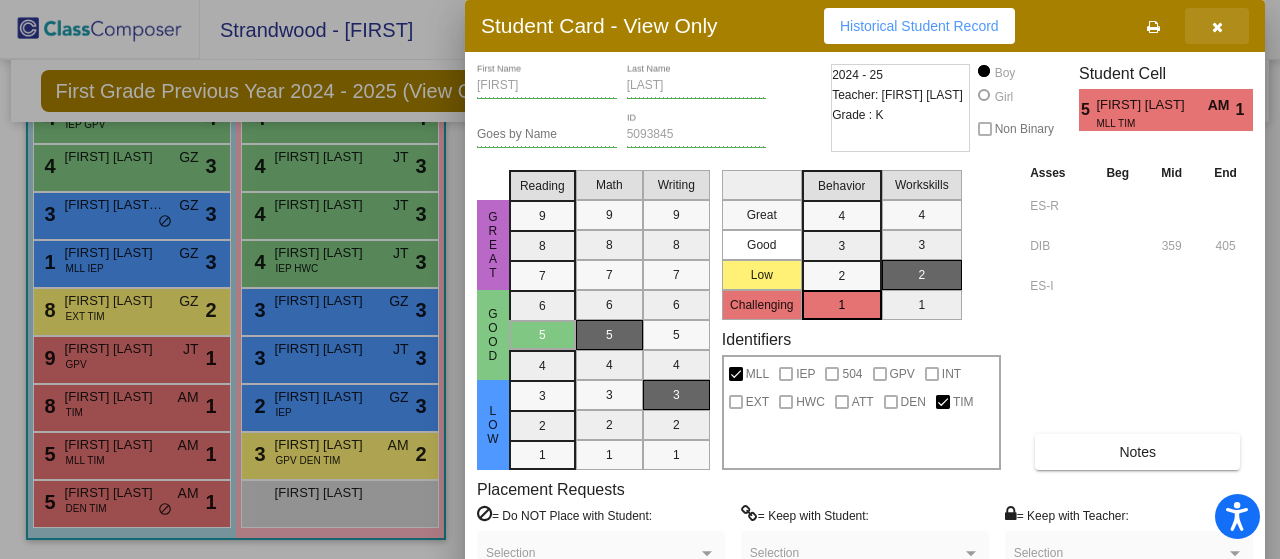 click at bounding box center [1217, 26] 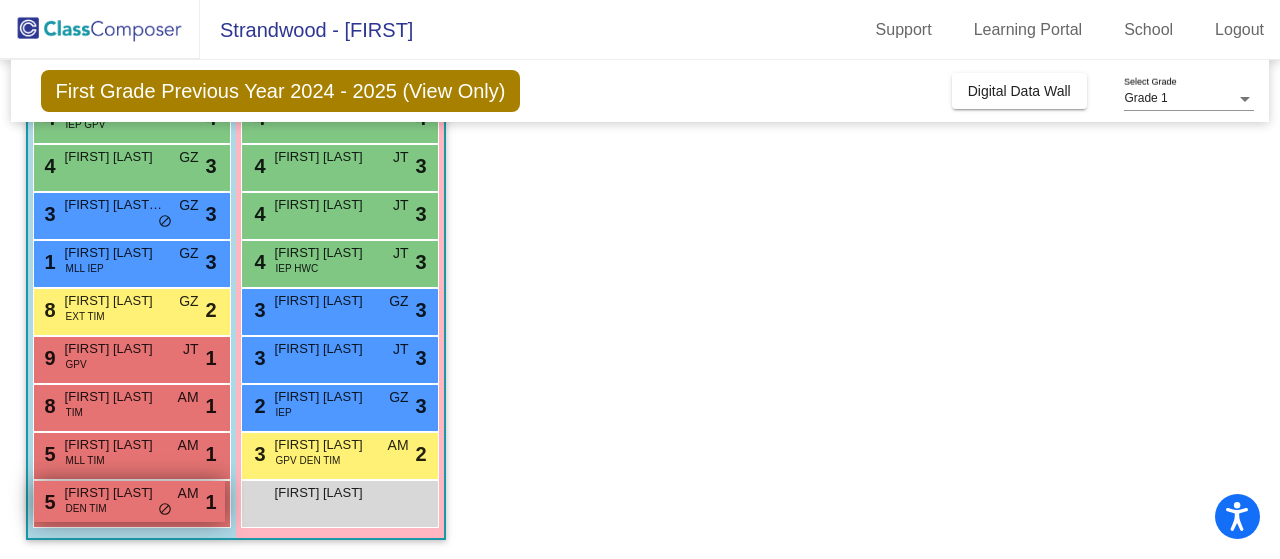click on "Carter Pollard" at bounding box center (115, 493) 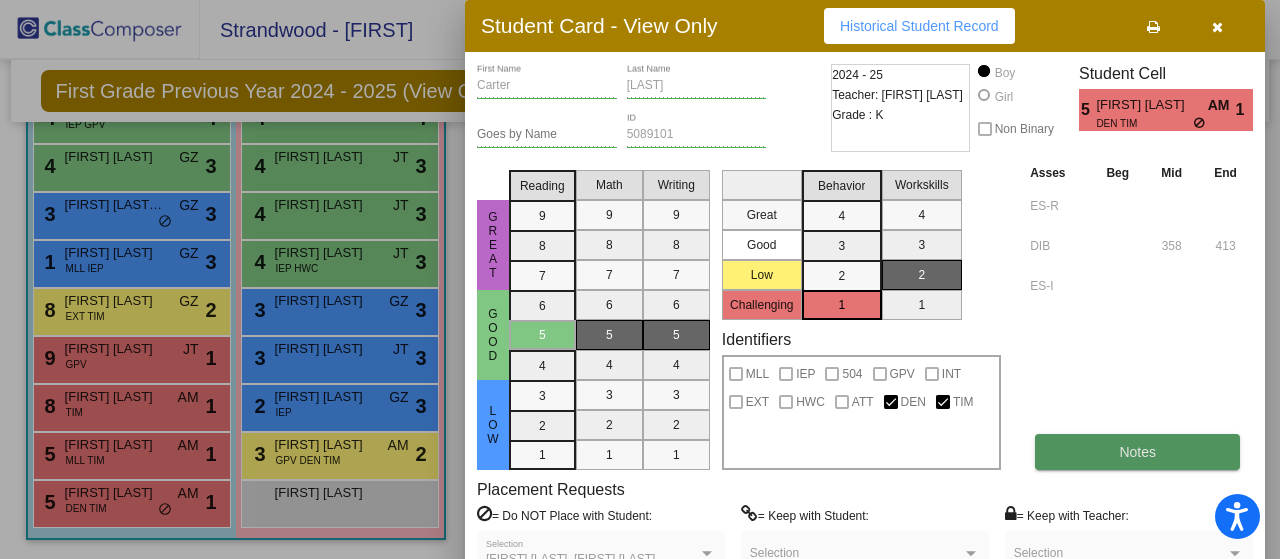 click on "Notes" at bounding box center (1137, 452) 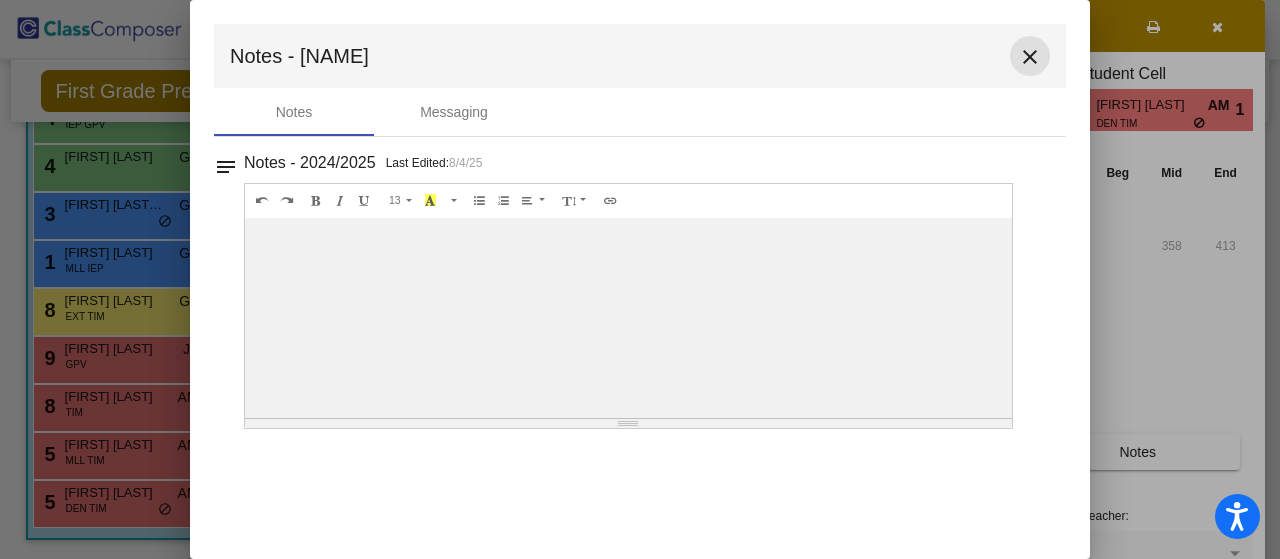 click on "close" at bounding box center [1030, 57] 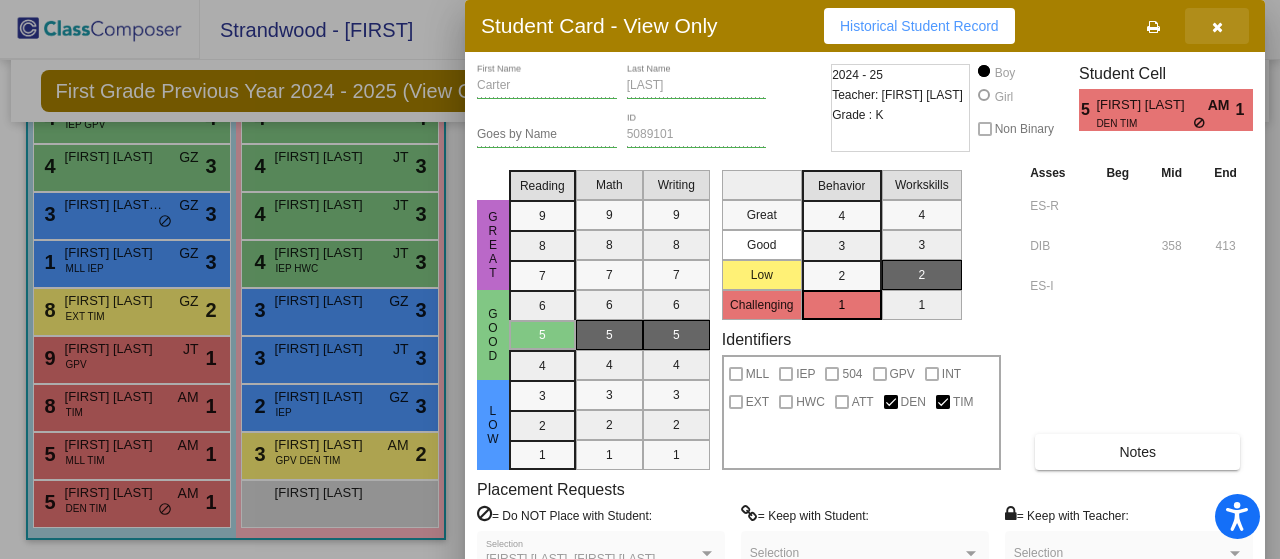 click at bounding box center (1217, 27) 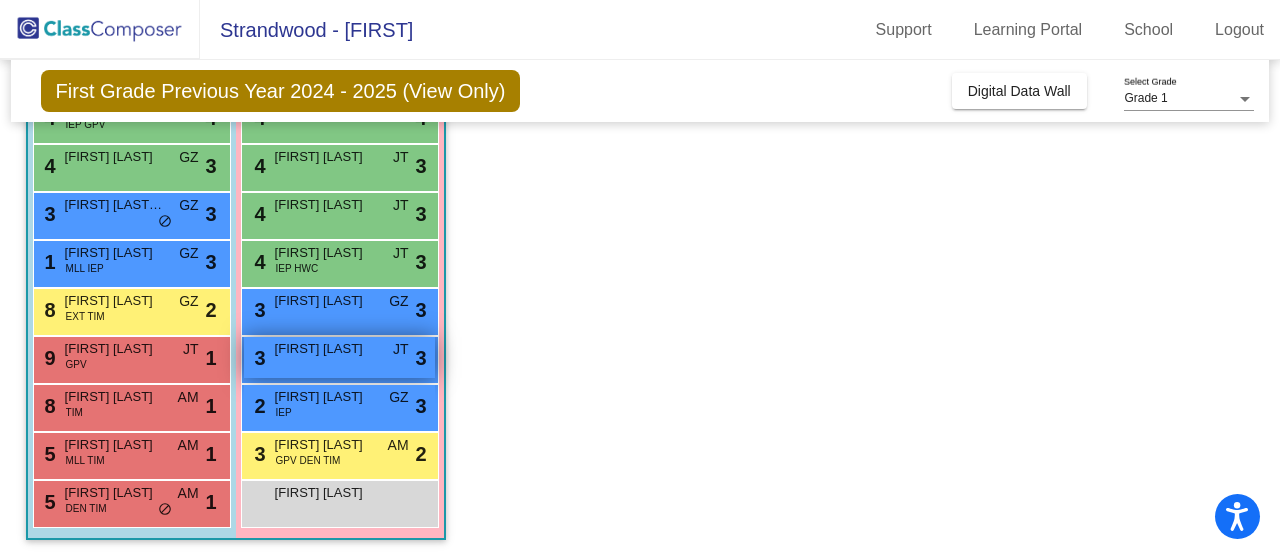 click on "3 Rowan Smith JT lock do_not_disturb_alt 3" at bounding box center [339, 357] 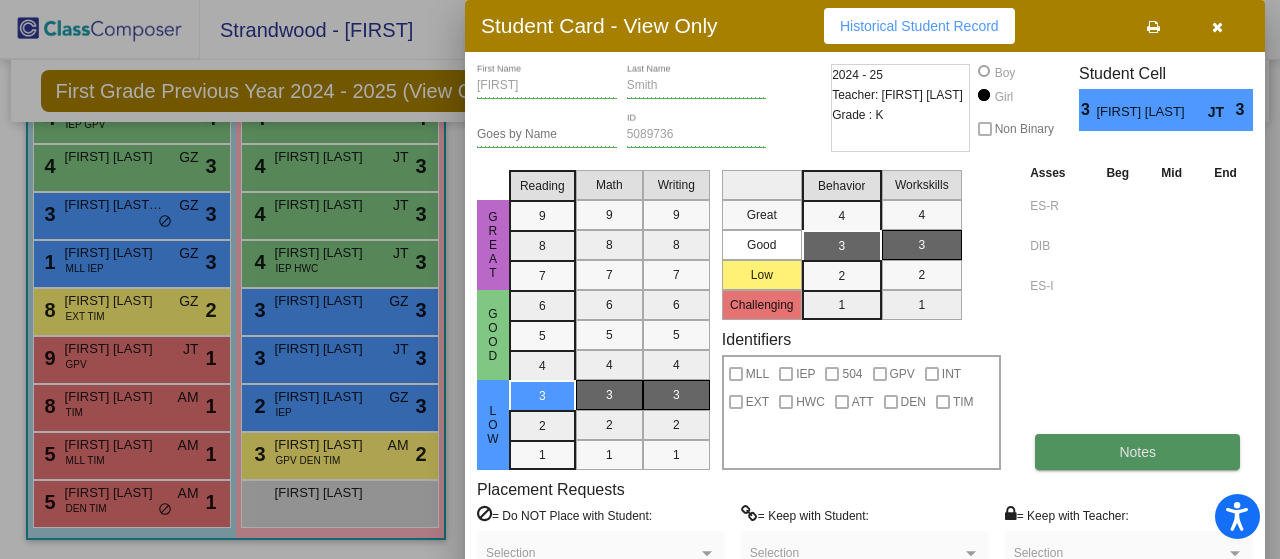 click on "Notes" at bounding box center (1137, 452) 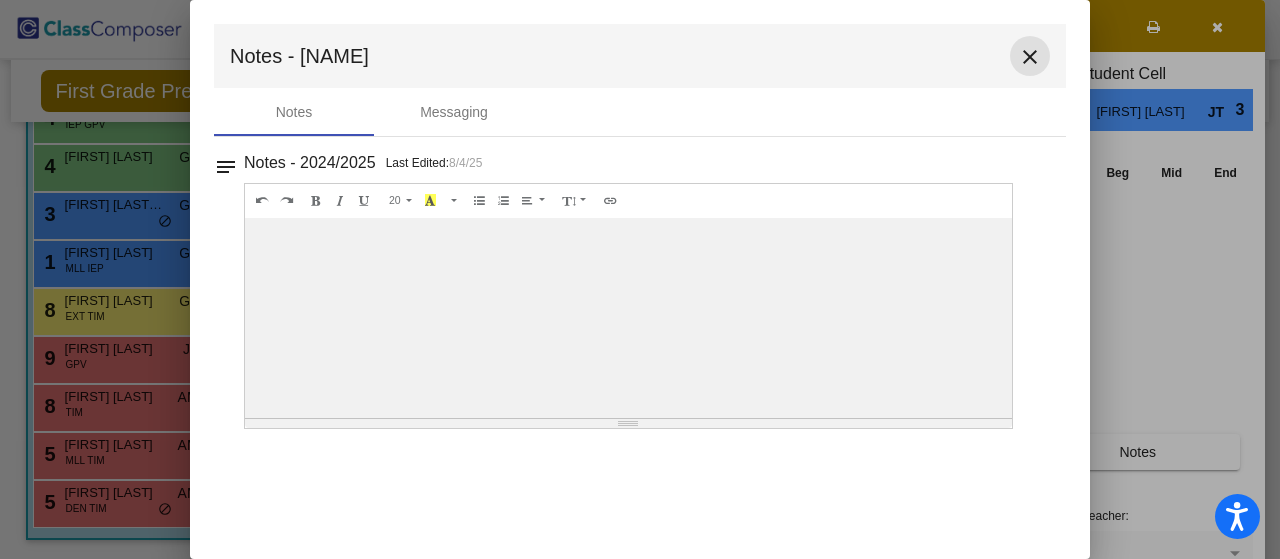 click on "close" at bounding box center [1030, 57] 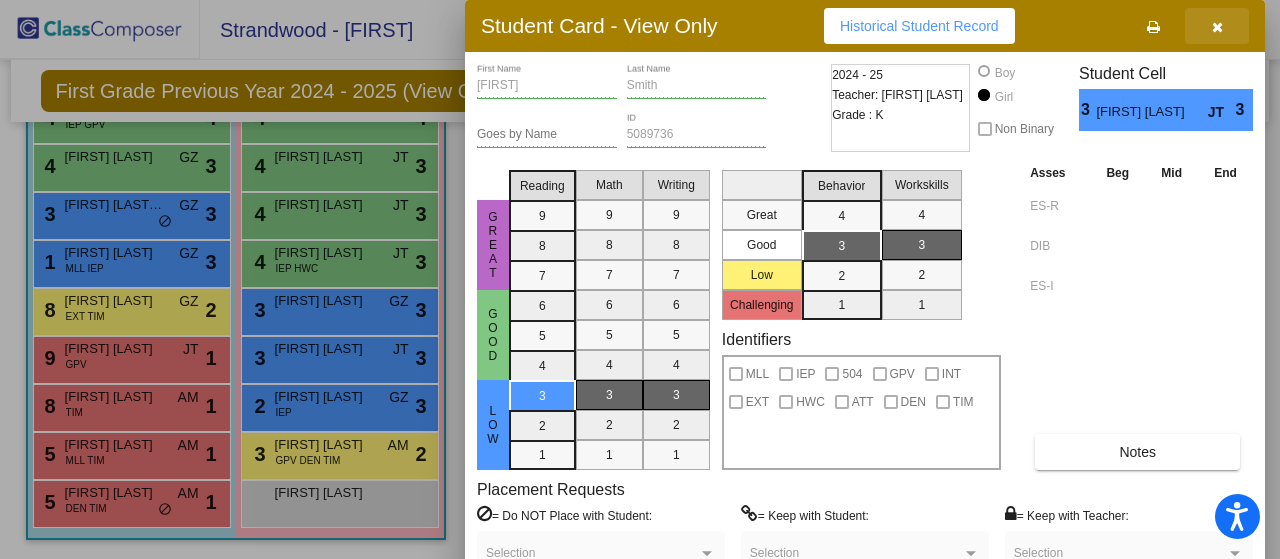 click at bounding box center (1217, 26) 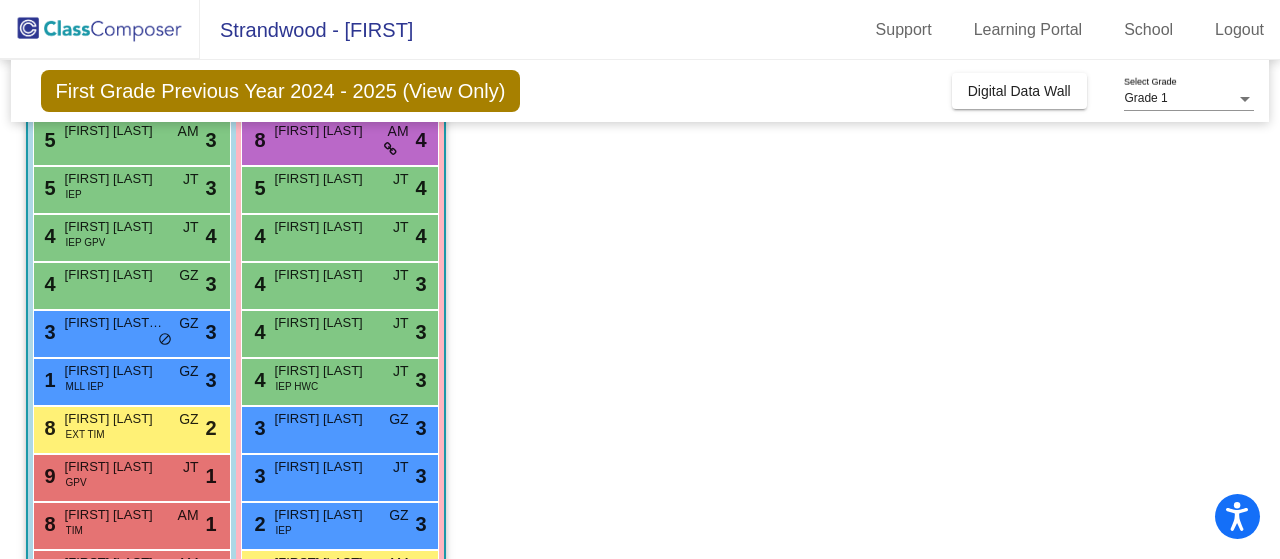 scroll, scrollTop: 390, scrollLeft: 0, axis: vertical 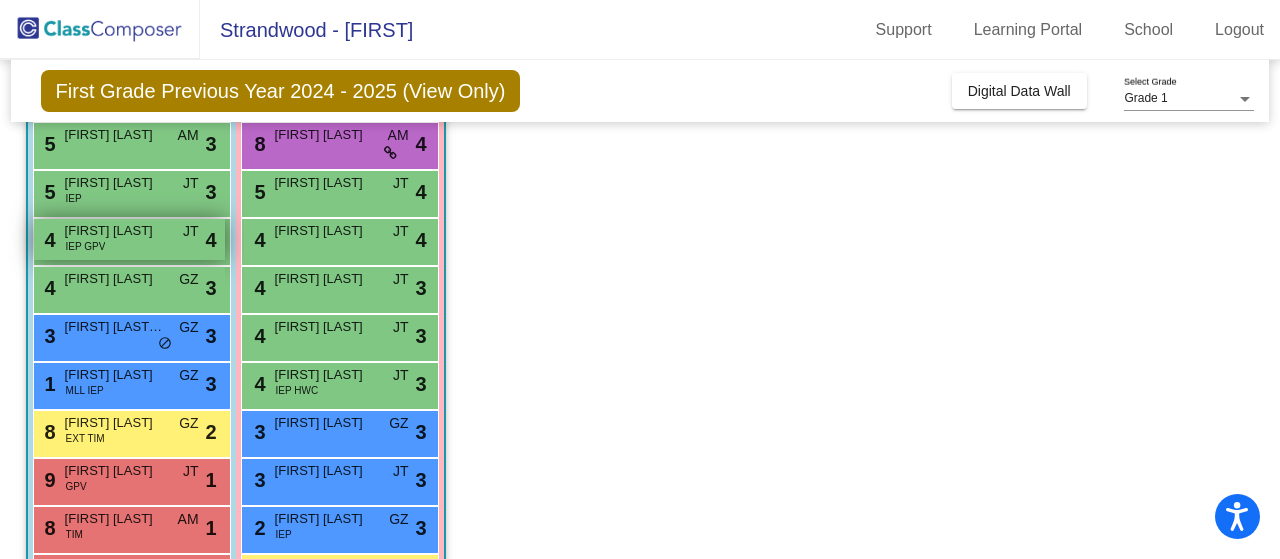click on "4 Tate Trenery IEP GPV JT lock do_not_disturb_alt 4" at bounding box center [129, 239] 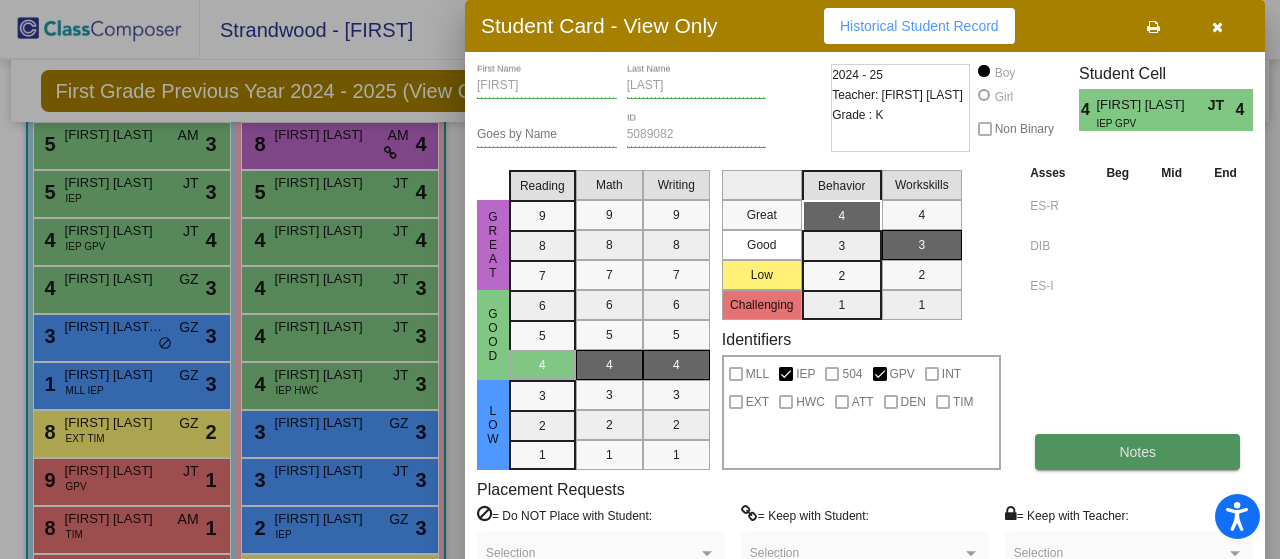 click on "Notes" at bounding box center [1137, 452] 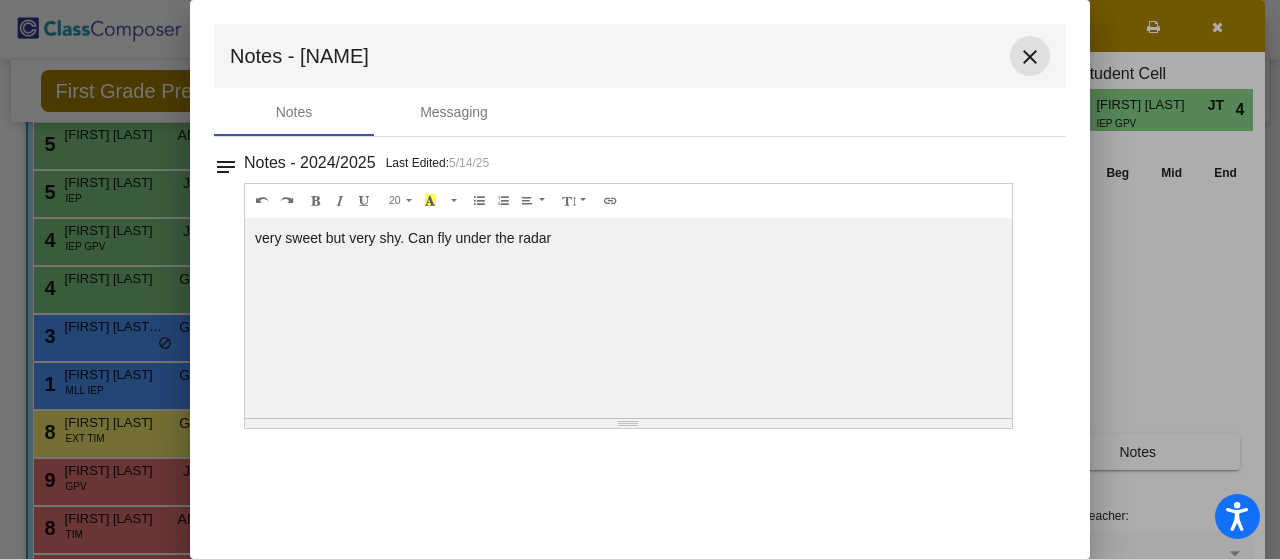 click on "close" at bounding box center (1030, 57) 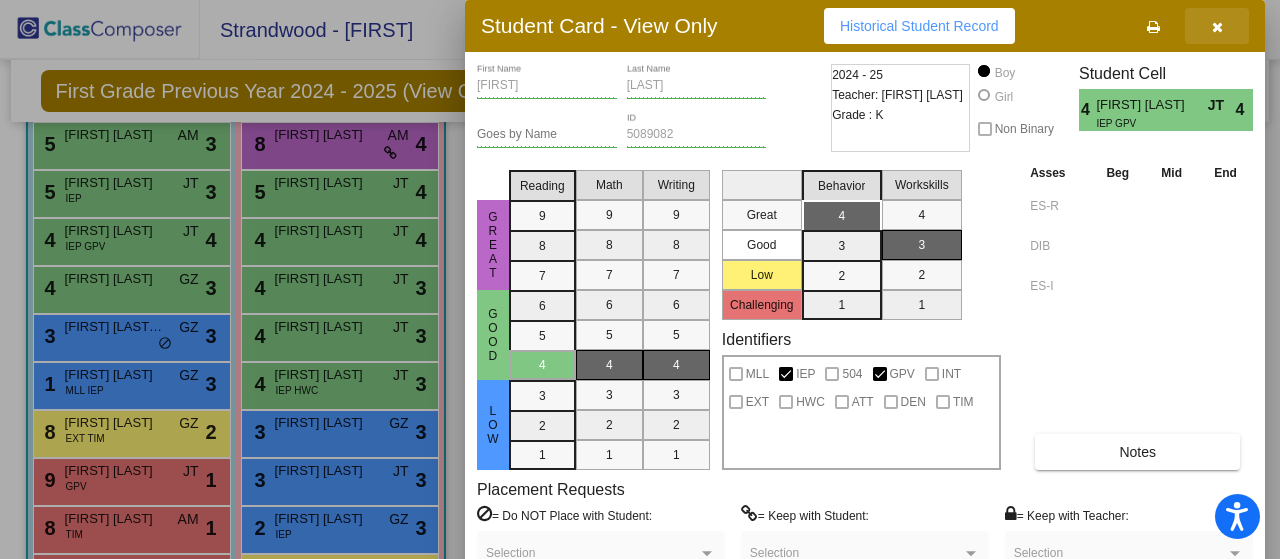 click at bounding box center [1217, 27] 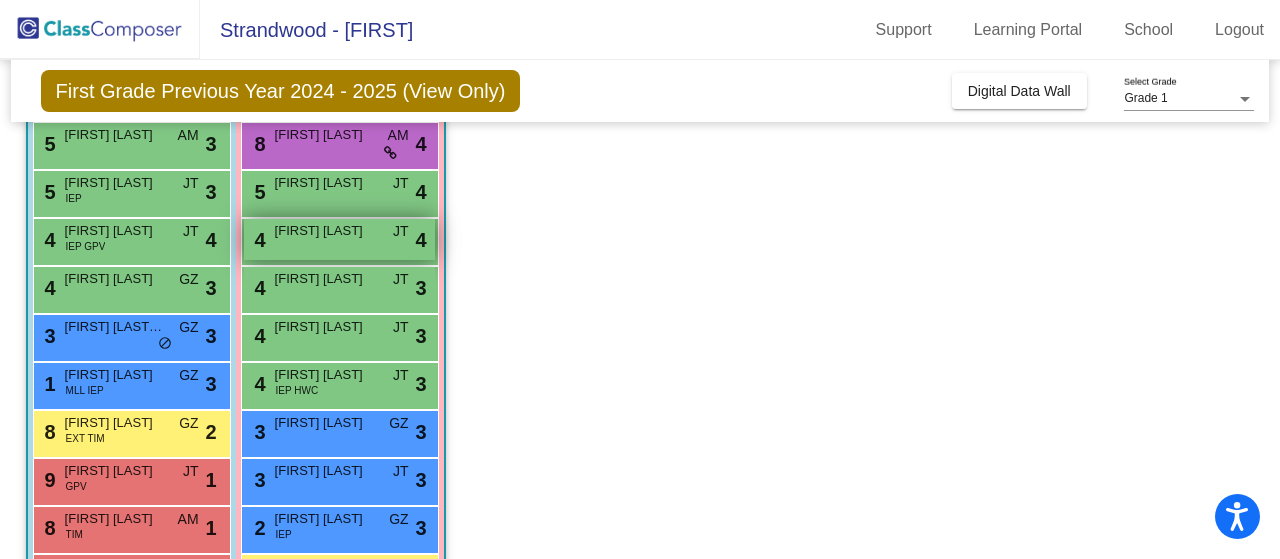 click on "4 Alma Rettberg JT lock do_not_disturb_alt 4" at bounding box center (339, 239) 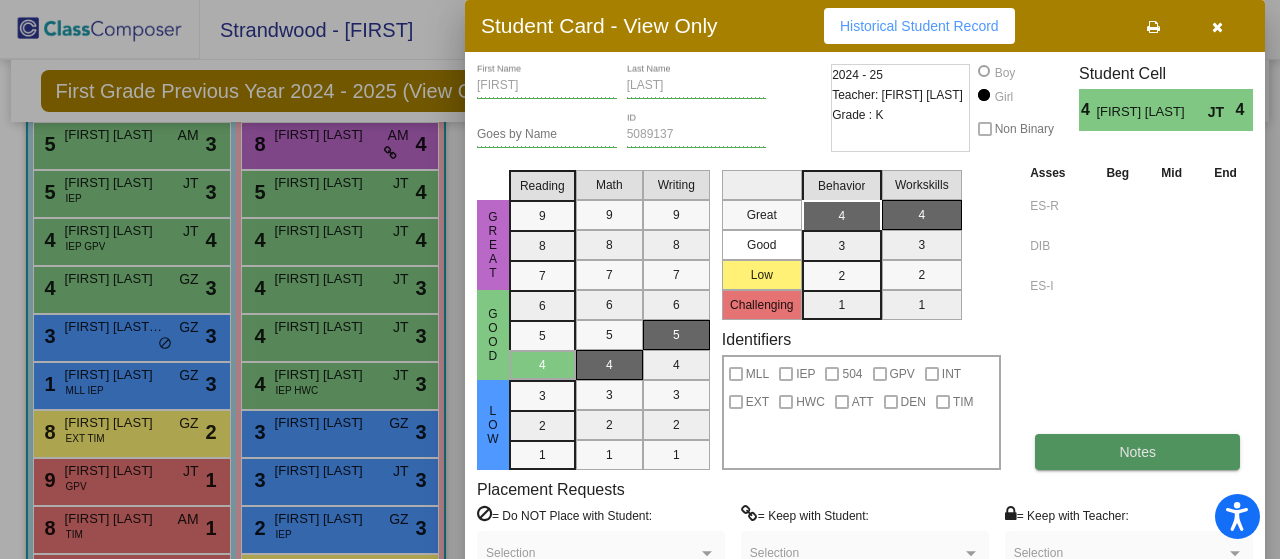 click on "Notes" at bounding box center (1137, 452) 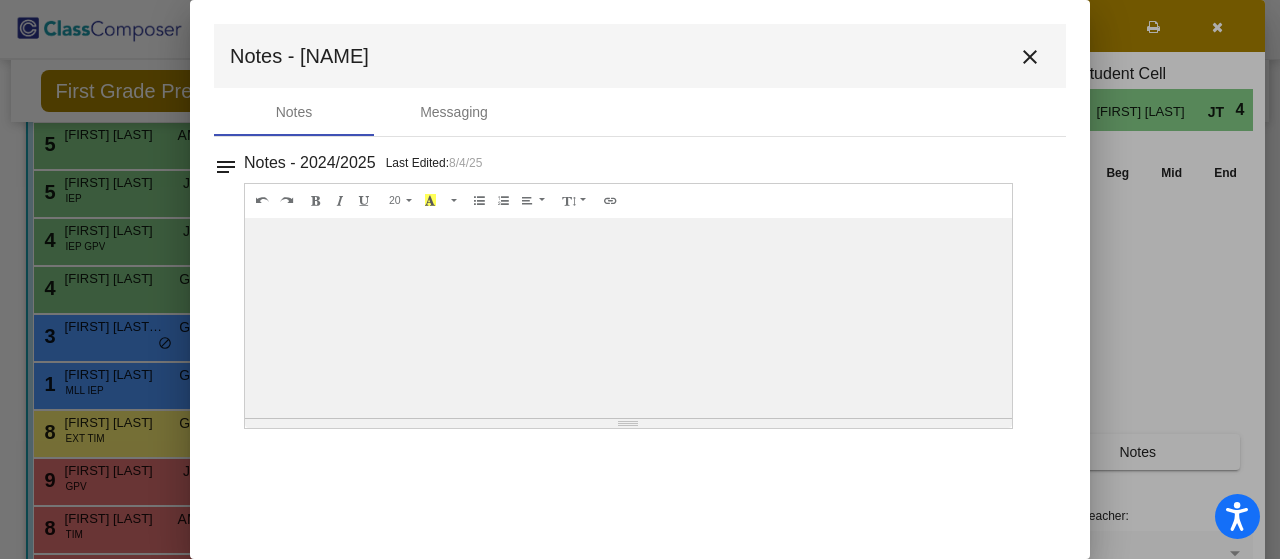 click on "close" at bounding box center [1030, 57] 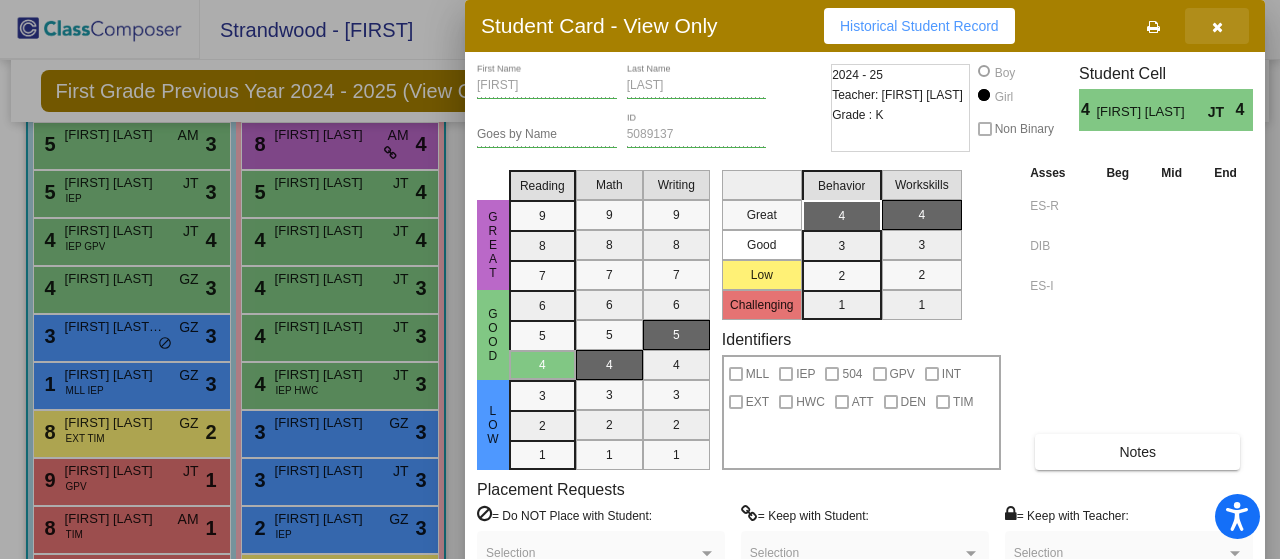 click at bounding box center [1217, 27] 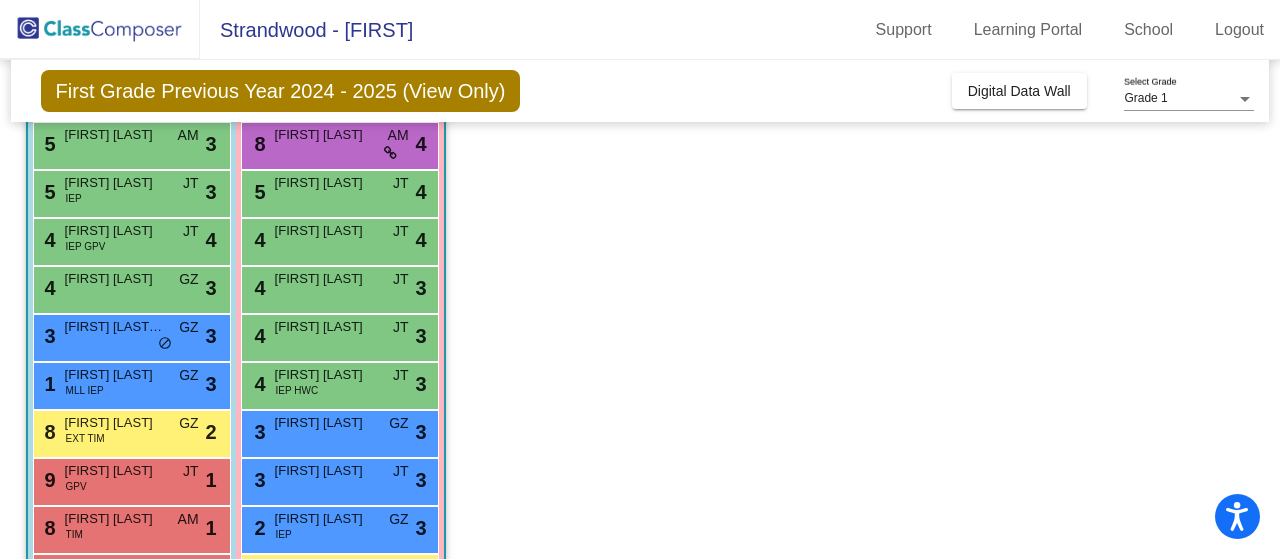 scroll, scrollTop: 0, scrollLeft: 0, axis: both 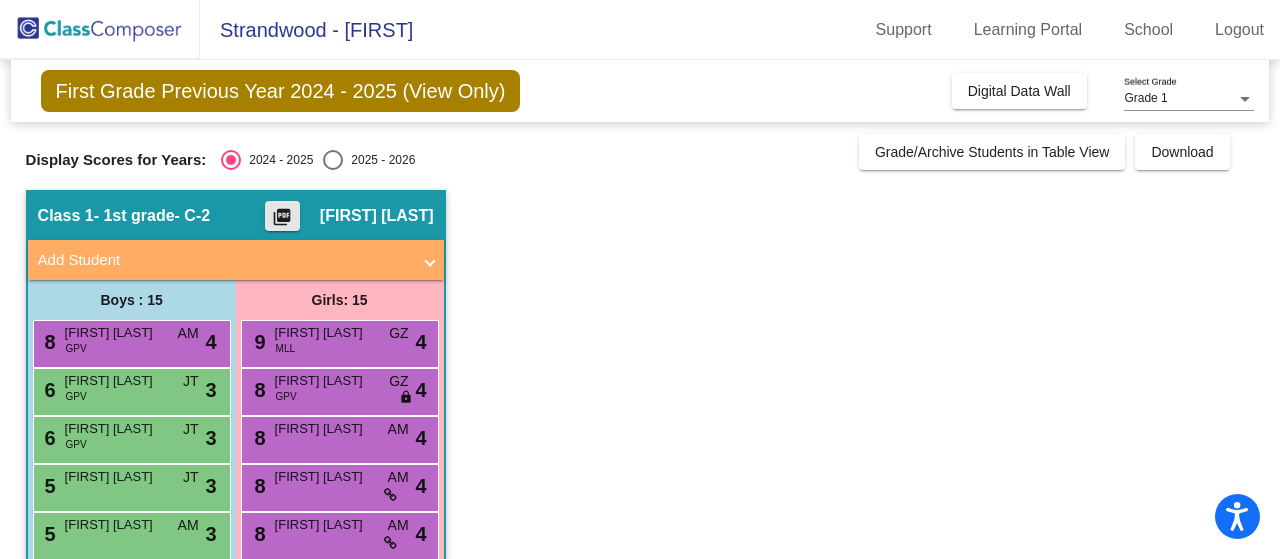 click on "picture_as_pdf" 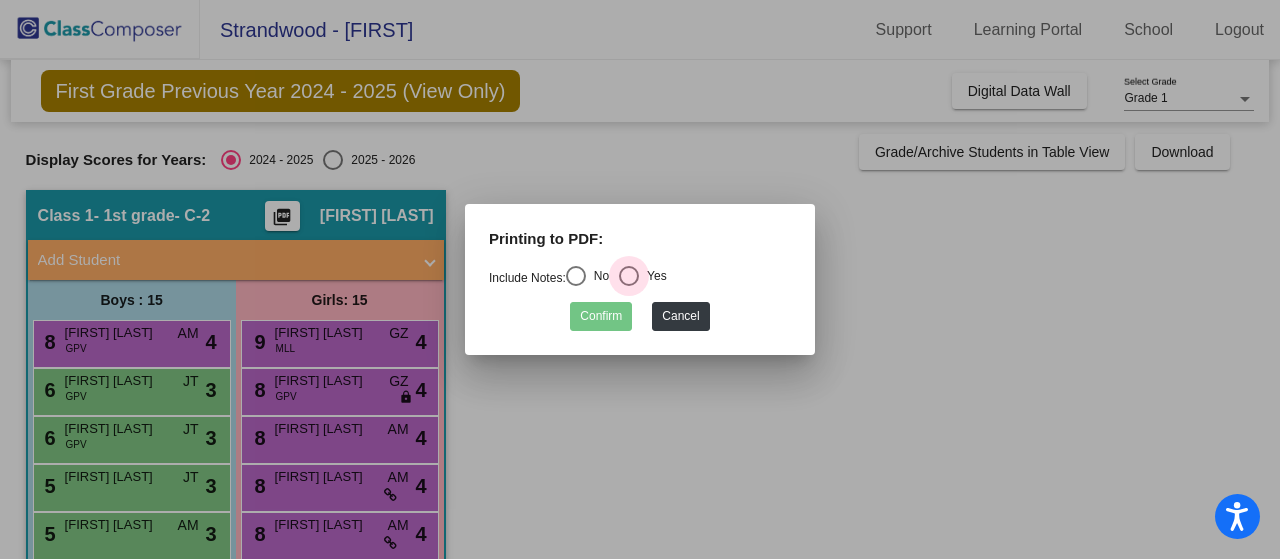 click at bounding box center (629, 276) 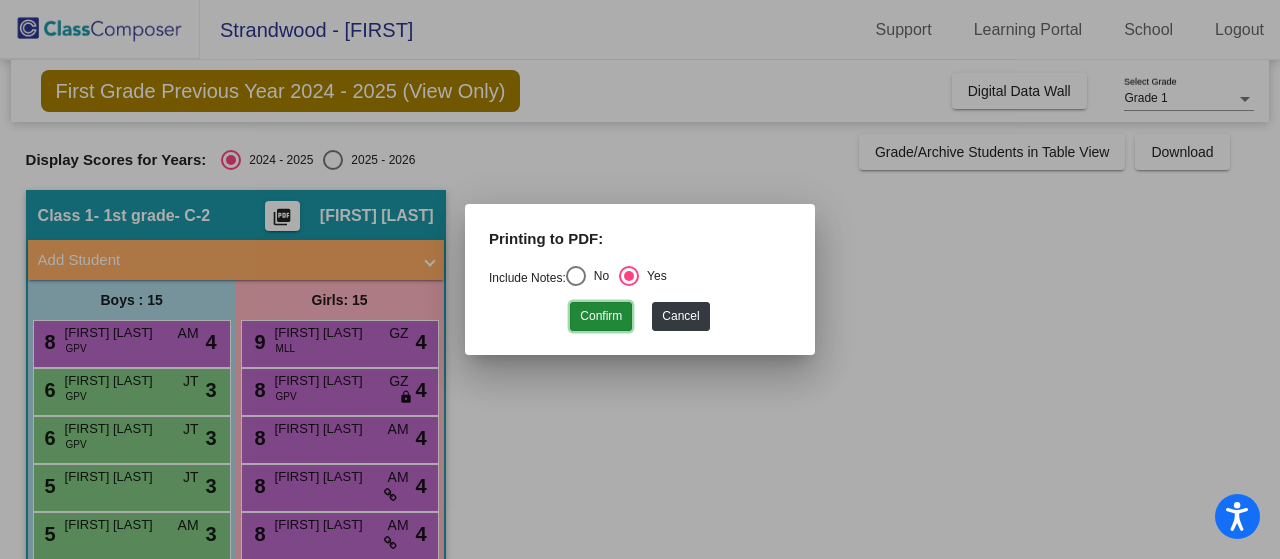 click on "Confirm" at bounding box center (601, 316) 